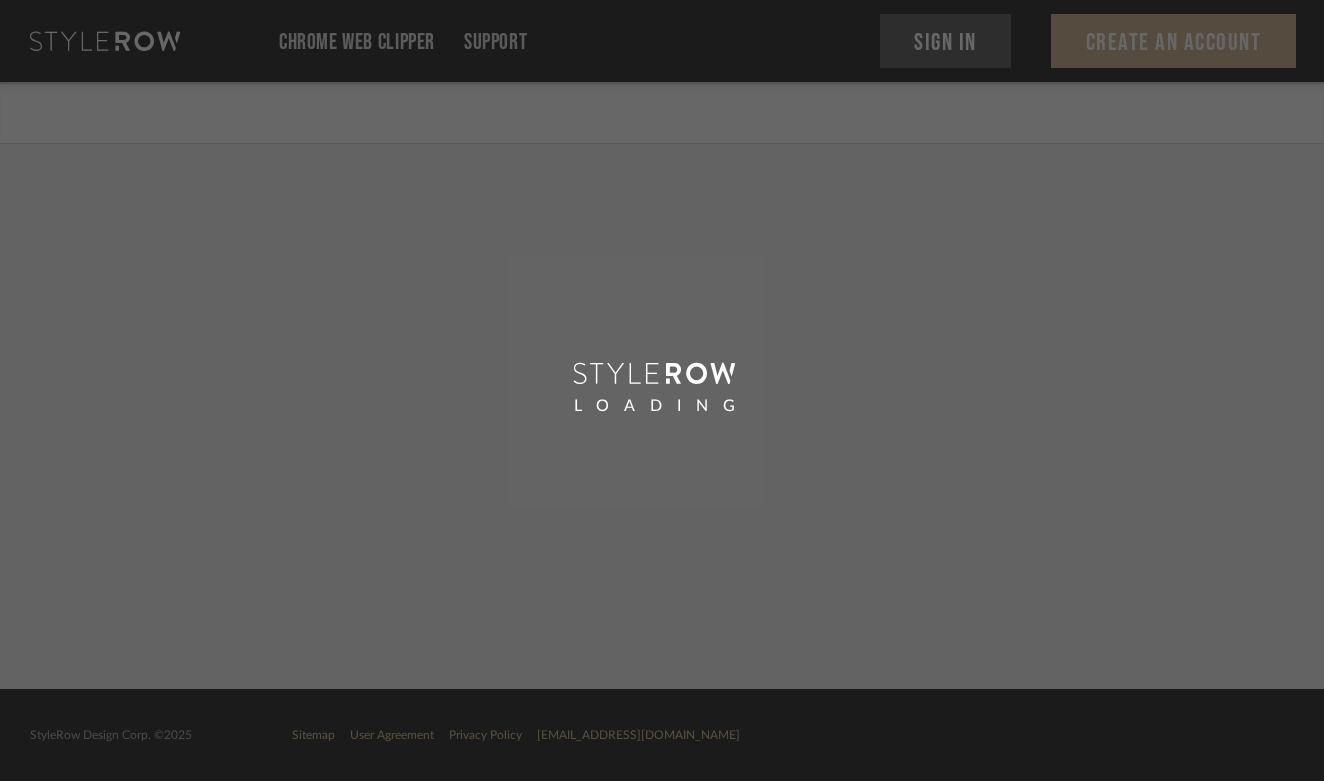 scroll, scrollTop: 0, scrollLeft: 0, axis: both 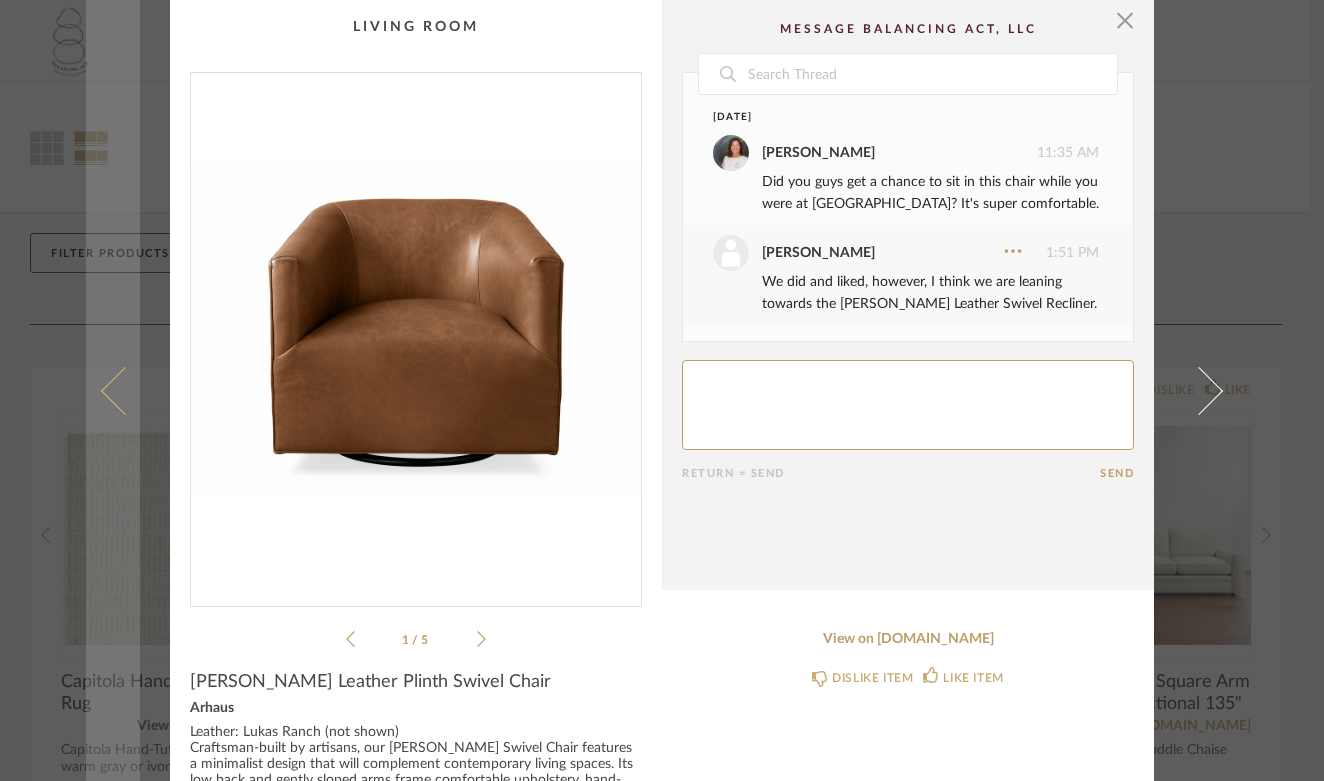 click at bounding box center [125, 390] 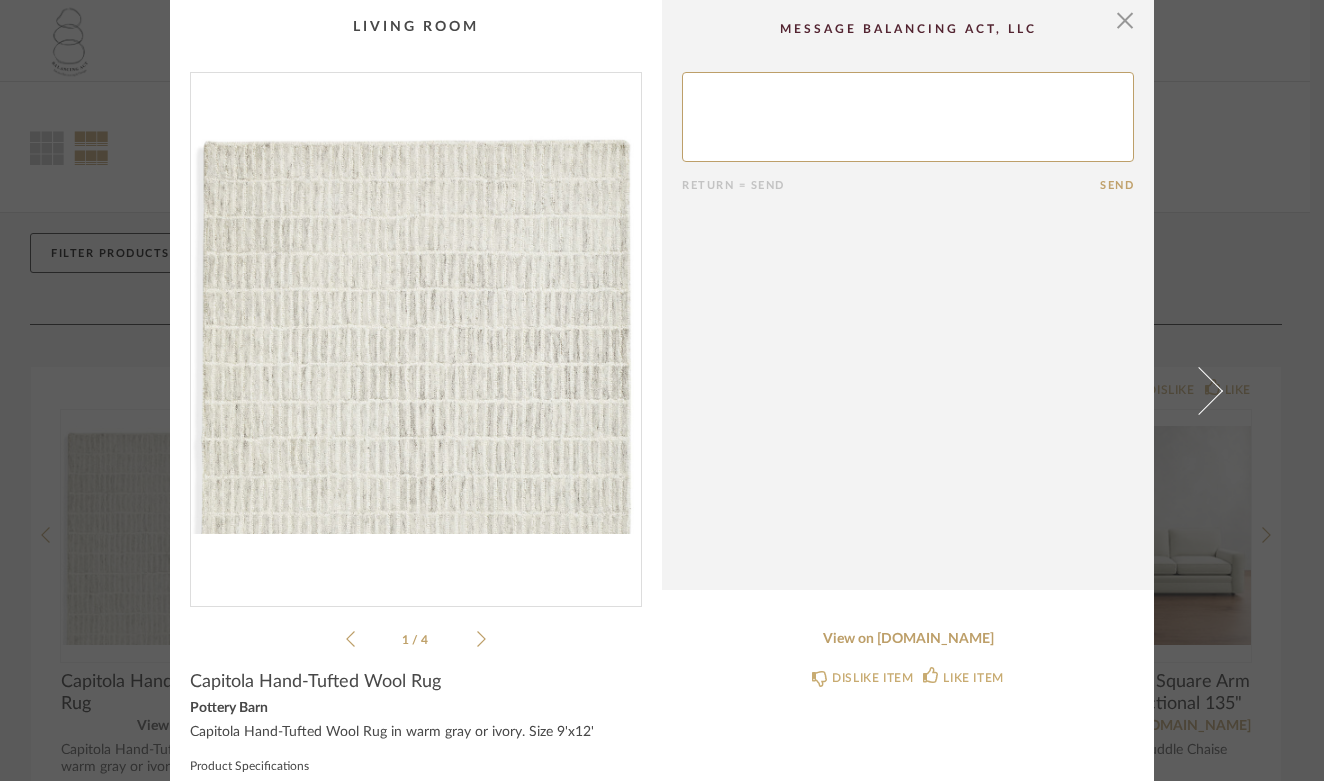 click at bounding box center (416, 331) 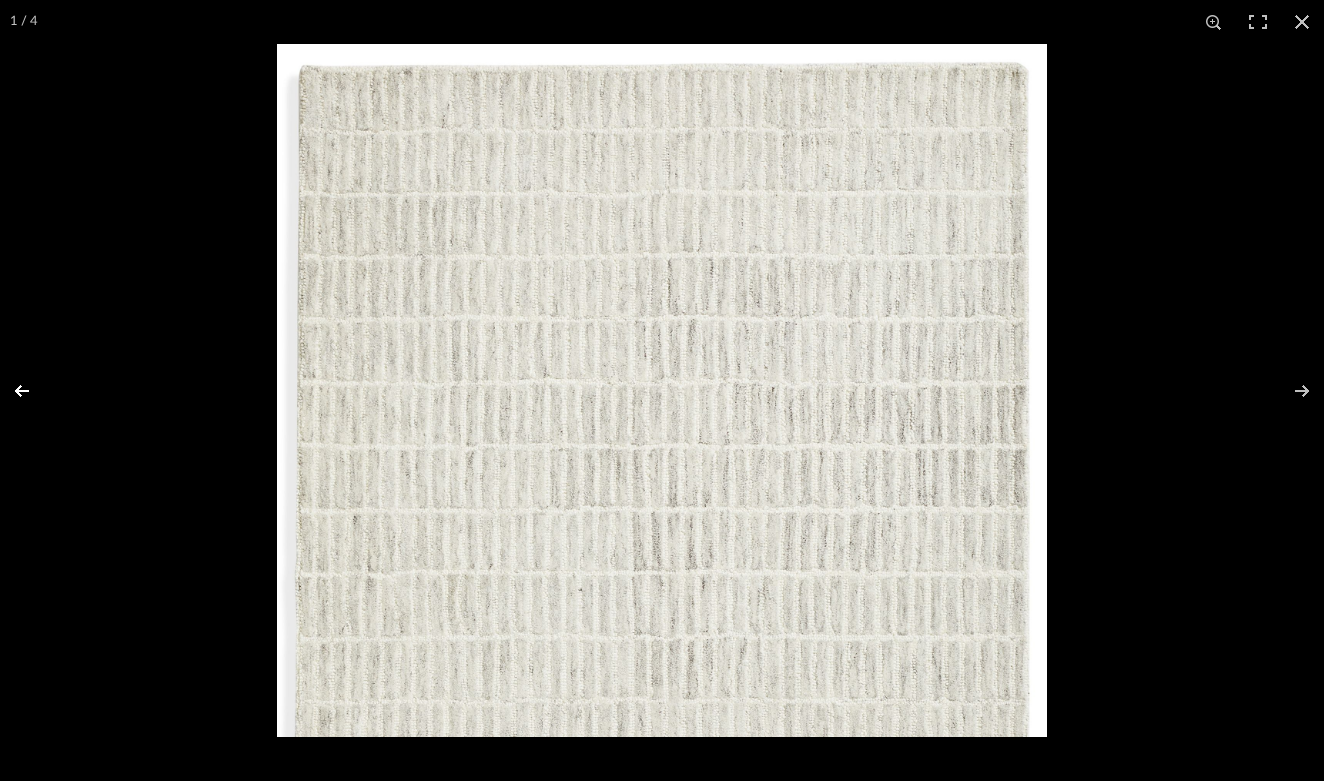 click at bounding box center (35, 391) 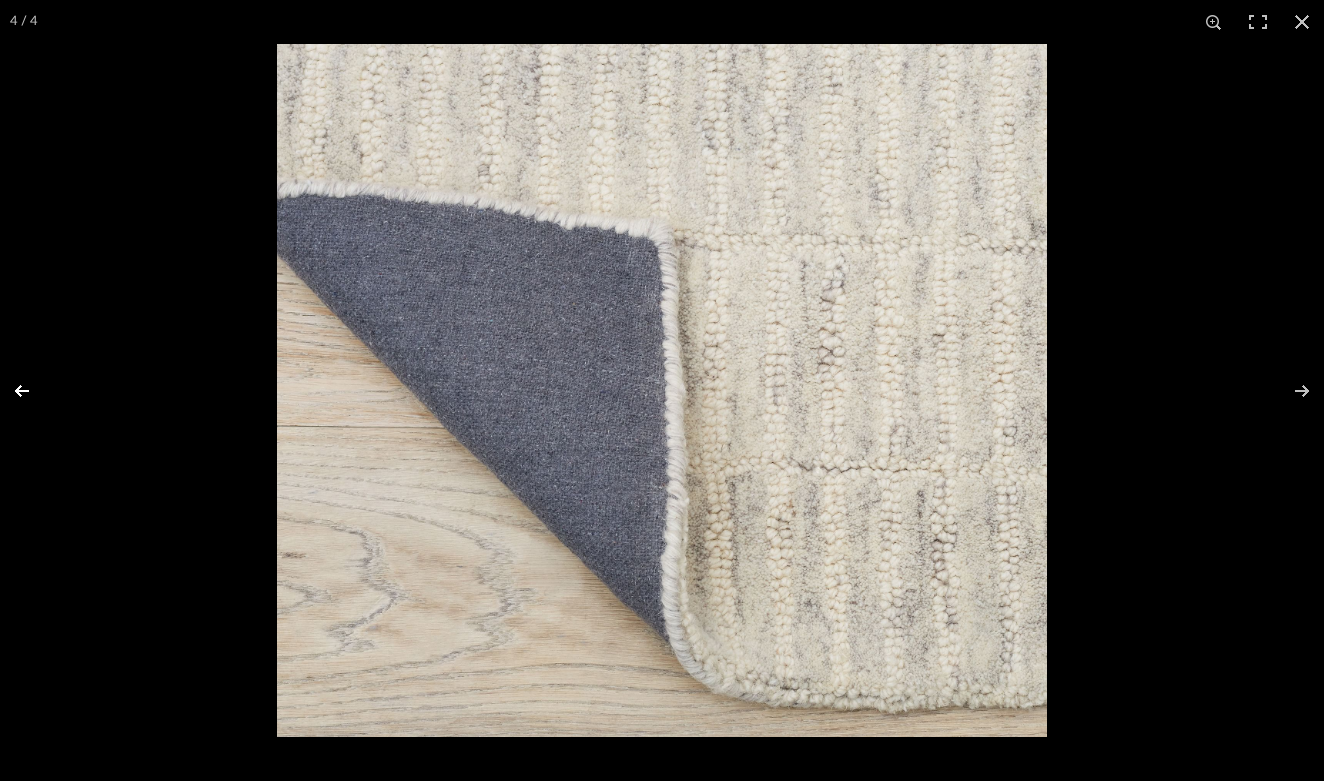 click at bounding box center (35, 391) 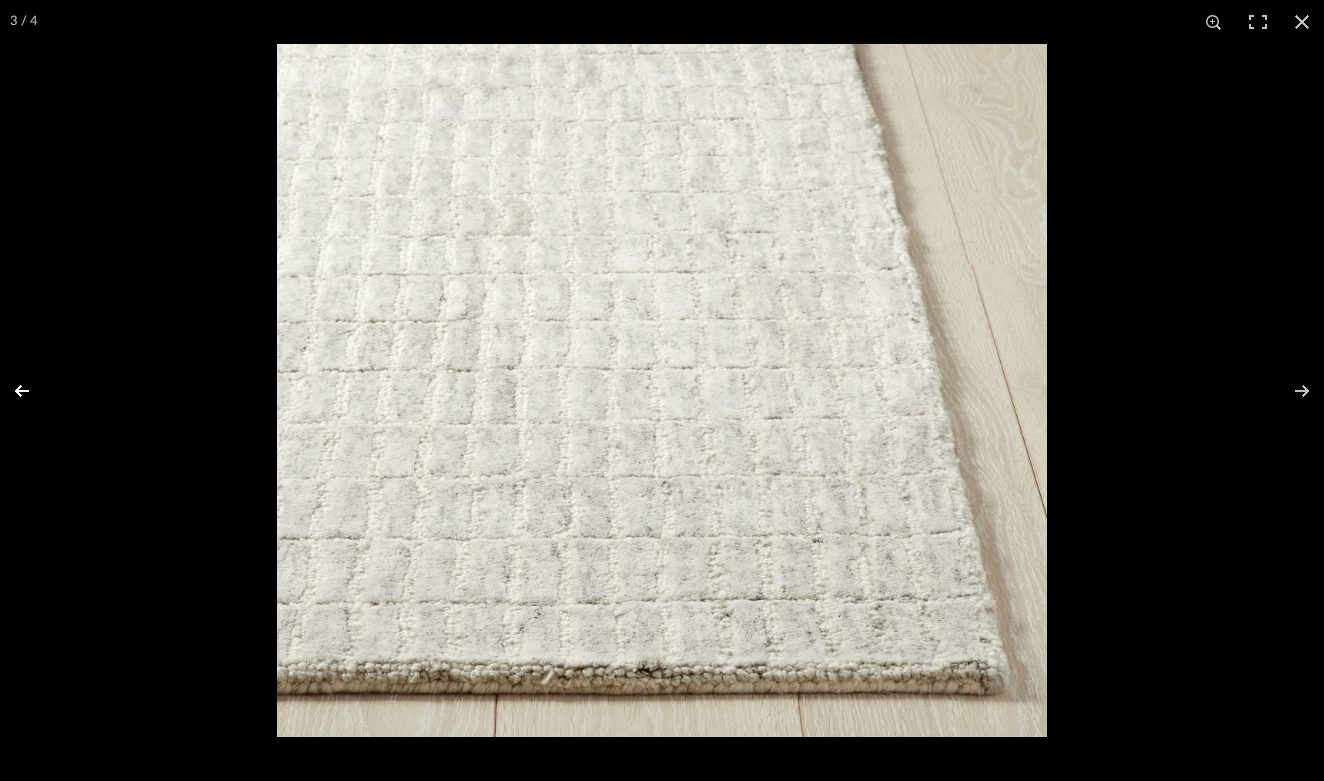 click at bounding box center (35, 391) 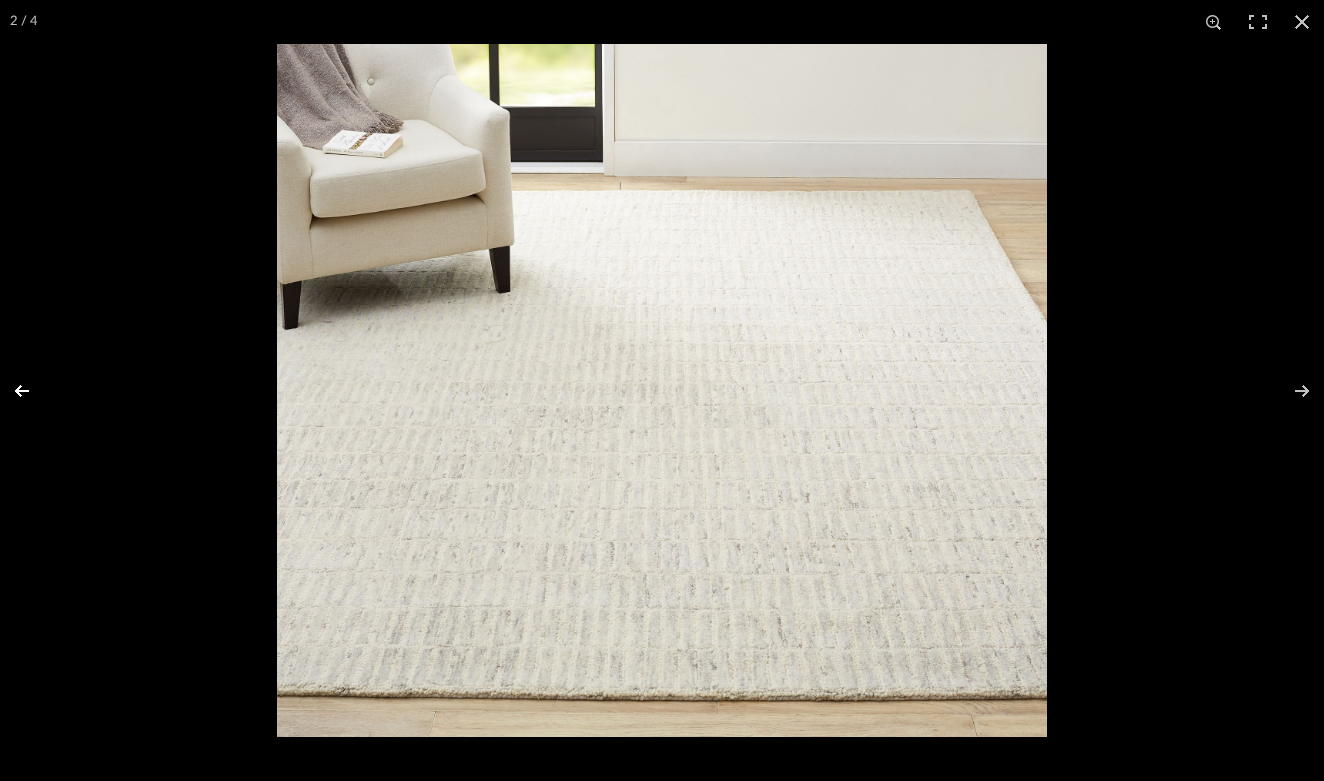 click at bounding box center [35, 391] 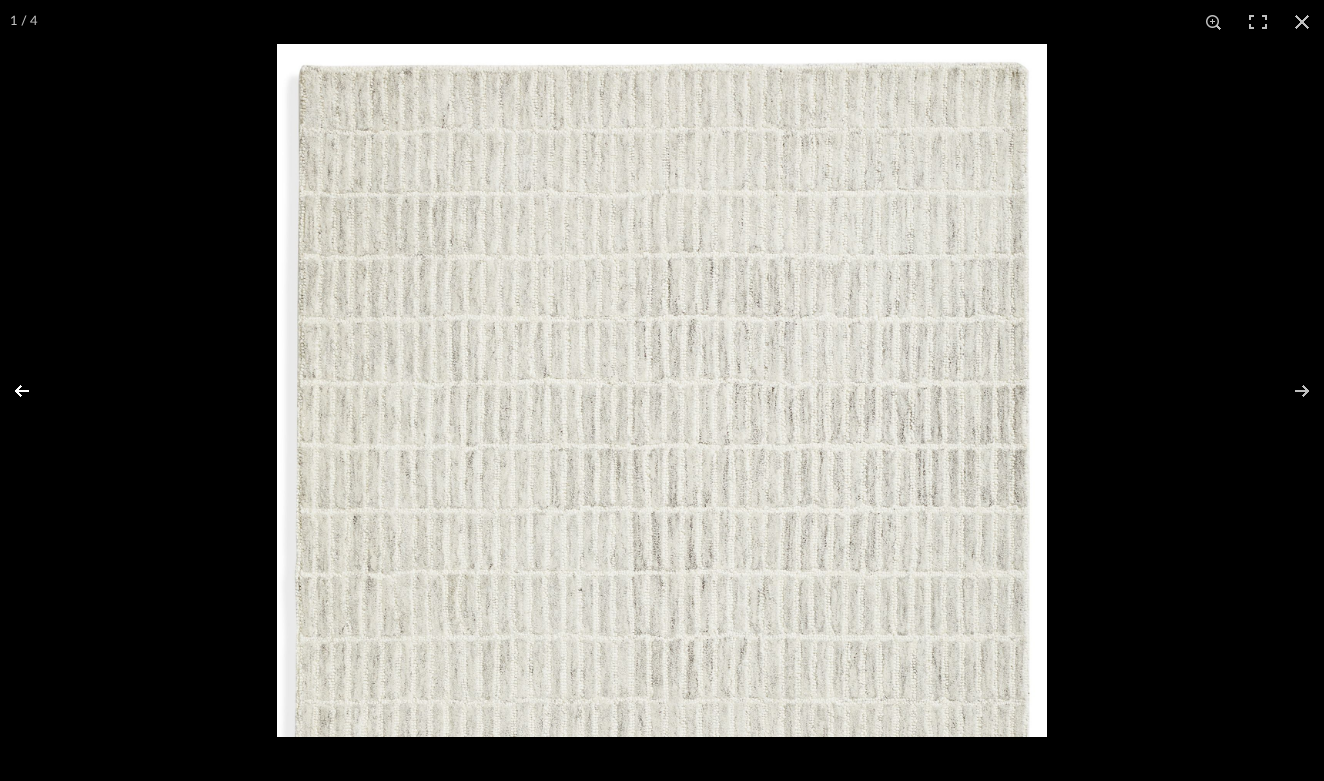 click at bounding box center (35, 391) 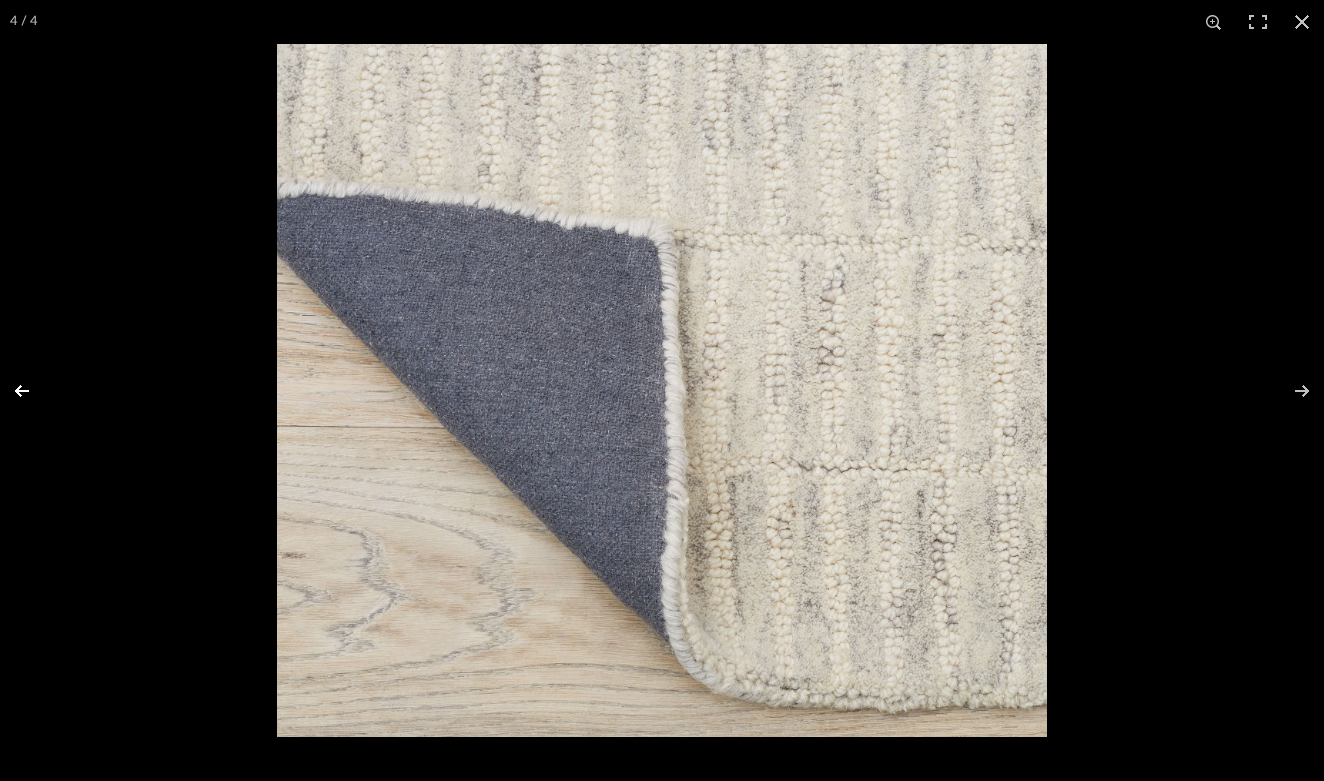 click at bounding box center (35, 391) 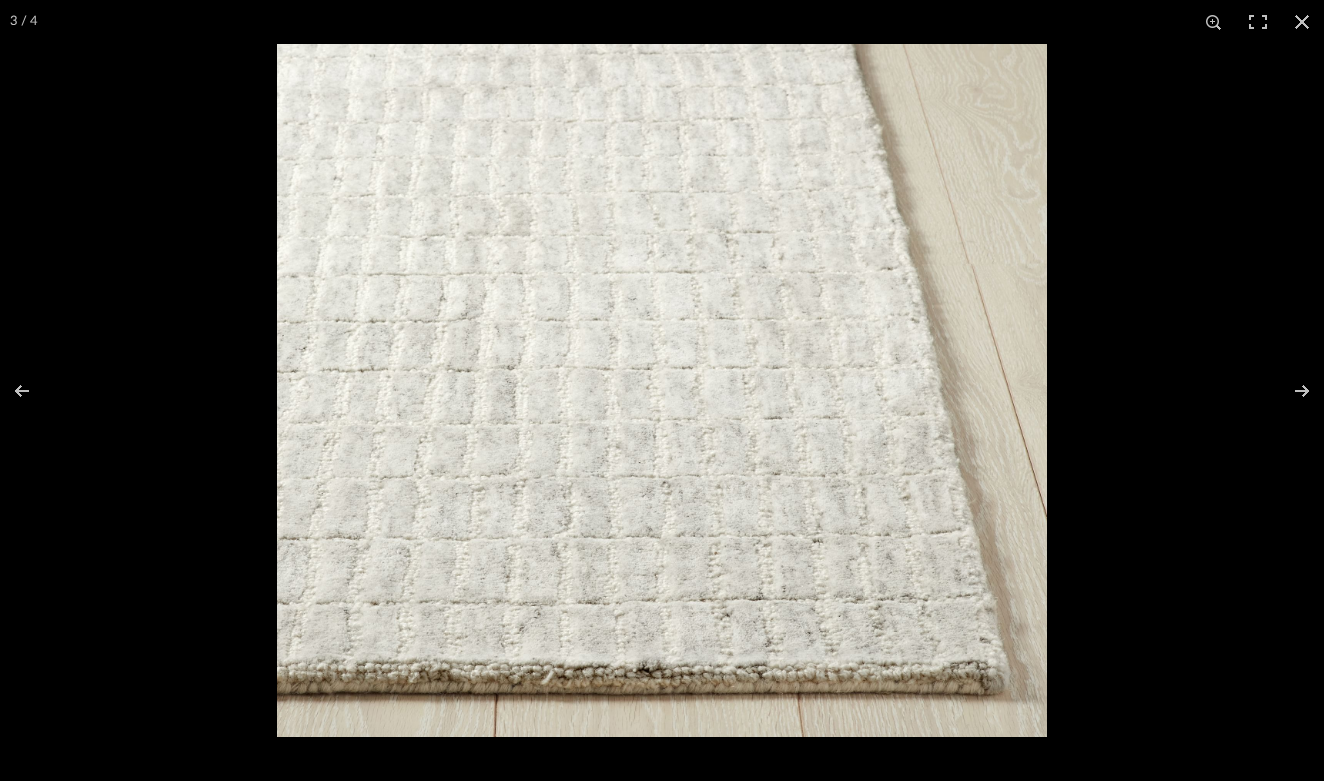 click at bounding box center [662, 390] 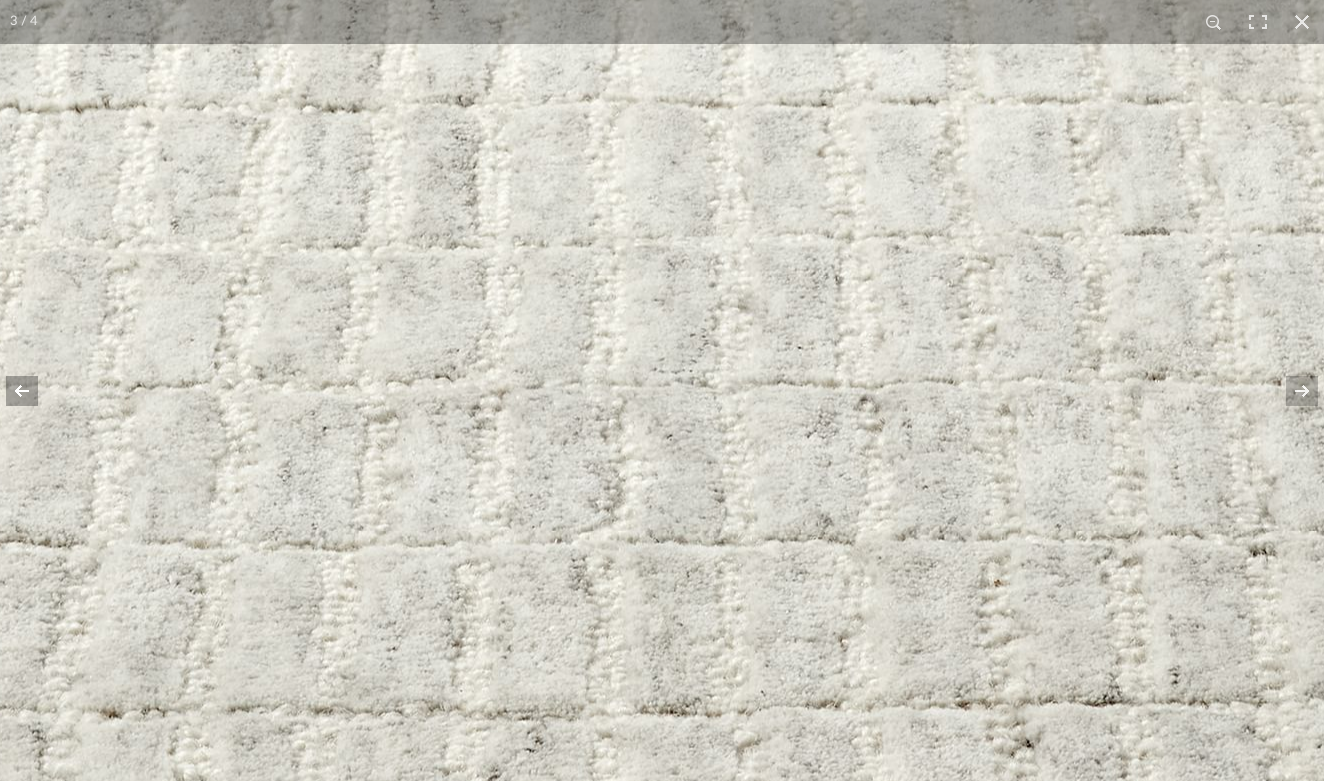 click at bounding box center [35, 391] 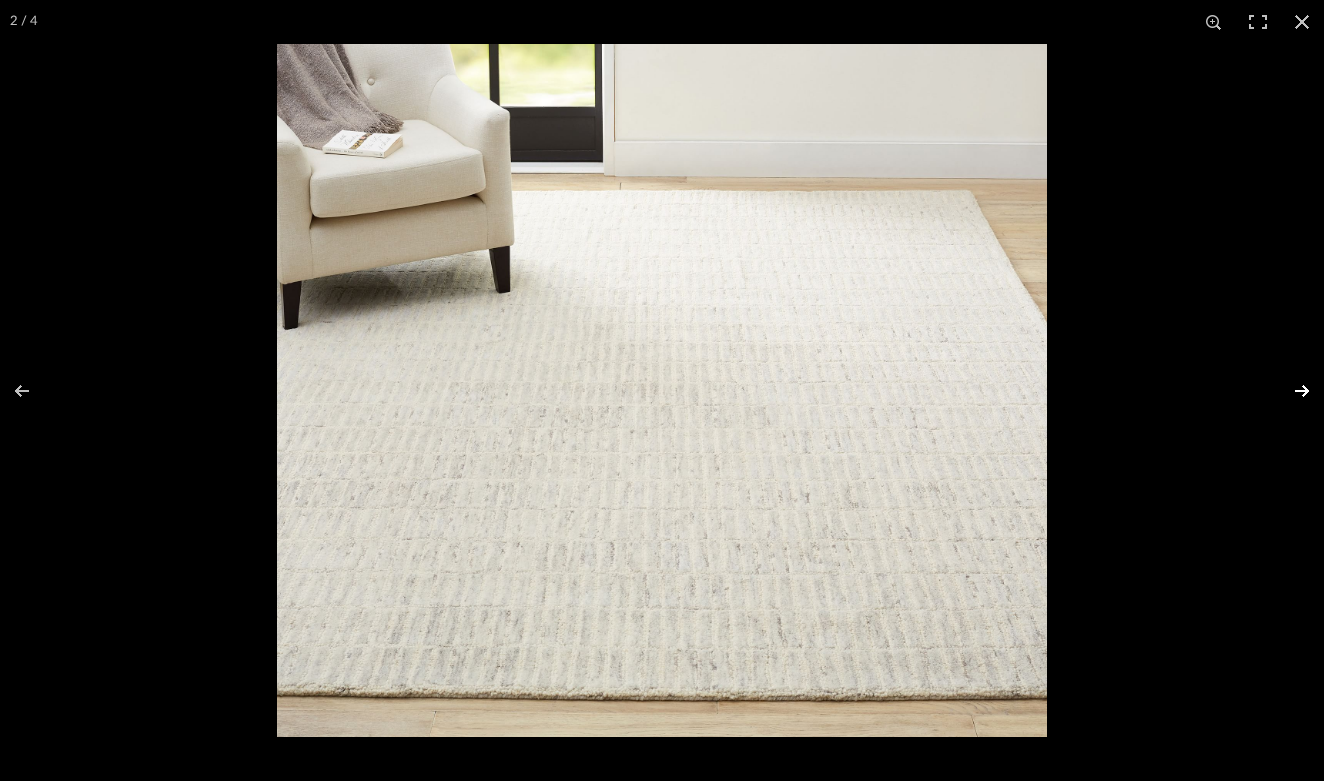 click at bounding box center (1289, 391) 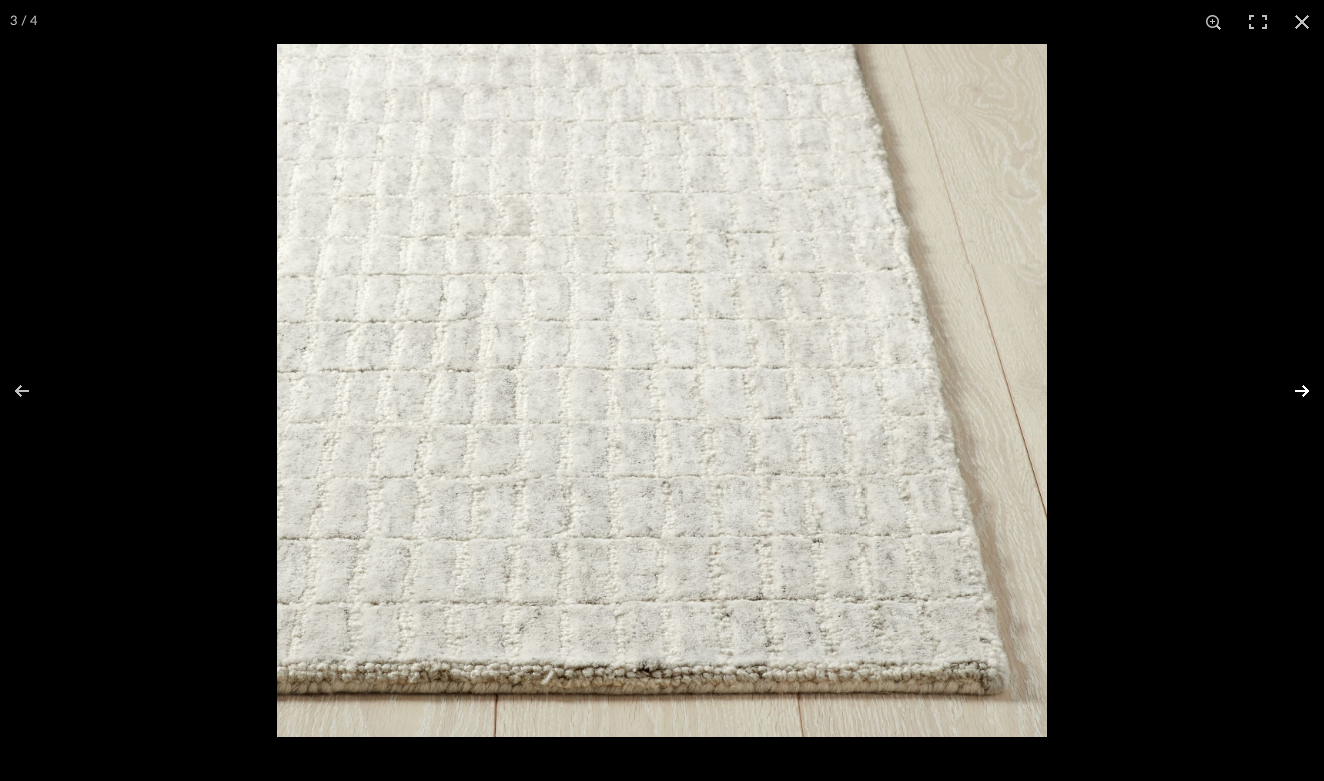 click at bounding box center [1289, 391] 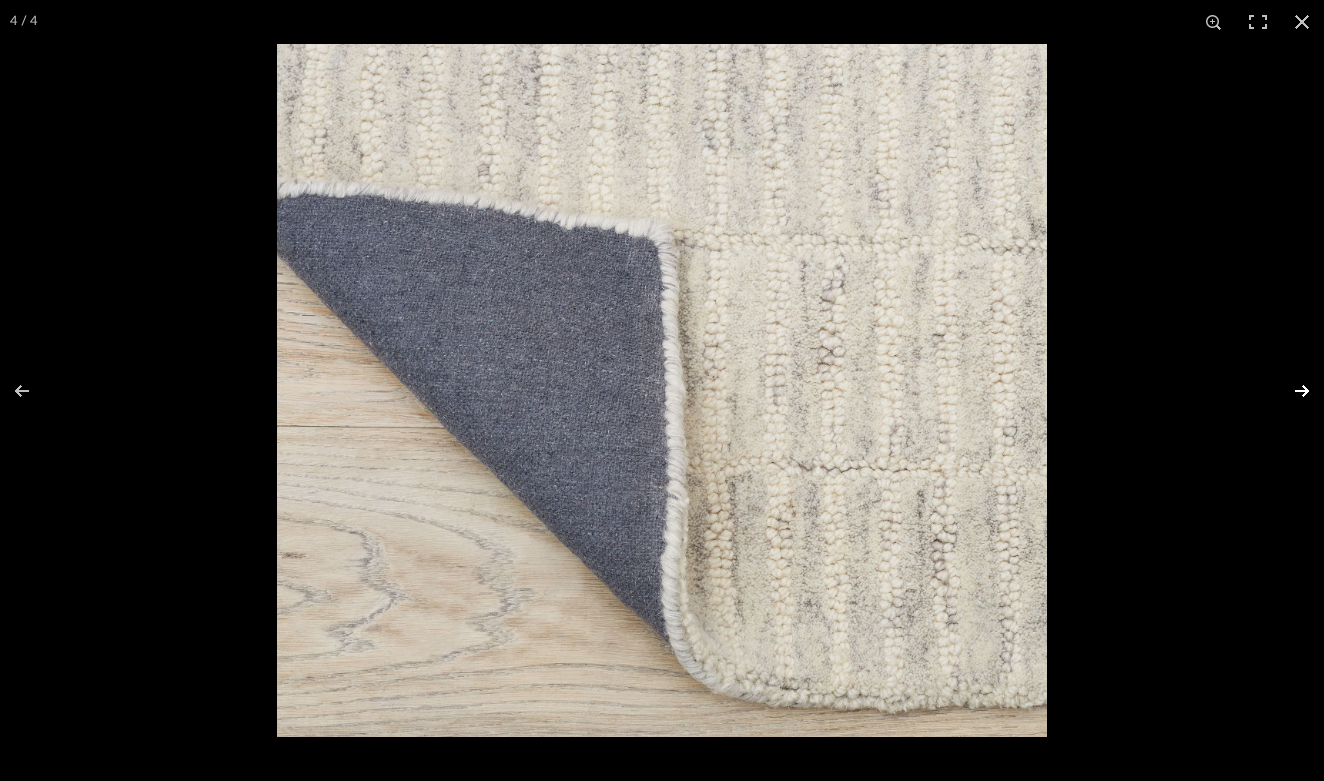 click at bounding box center (1289, 391) 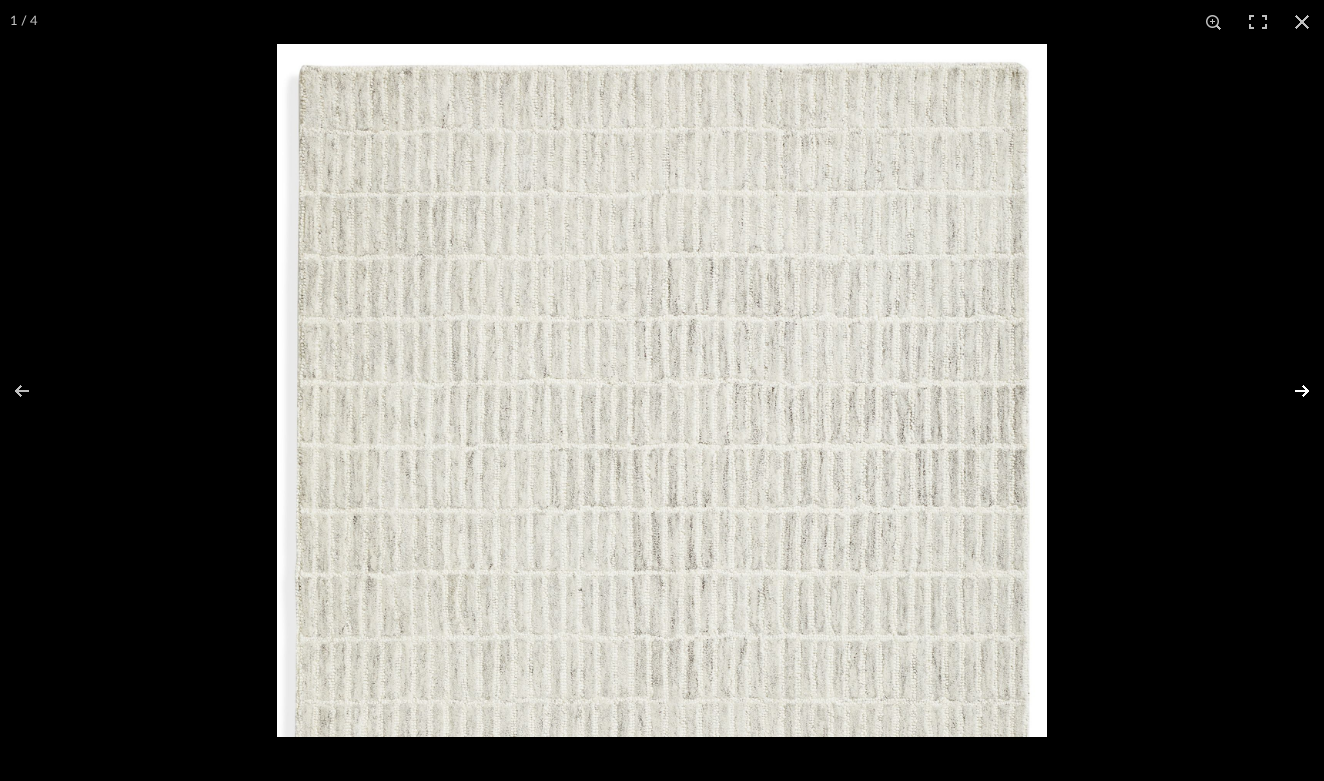 click at bounding box center (1289, 391) 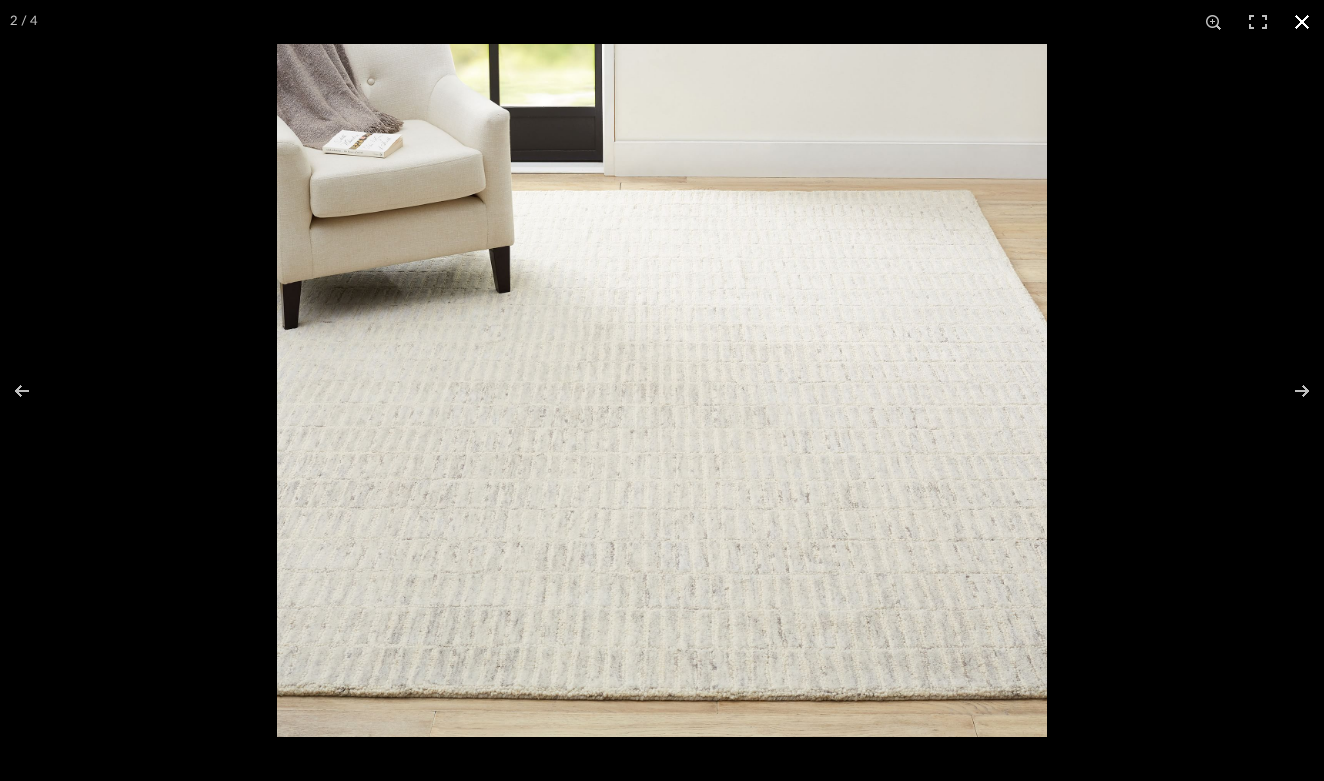click at bounding box center [1302, 22] 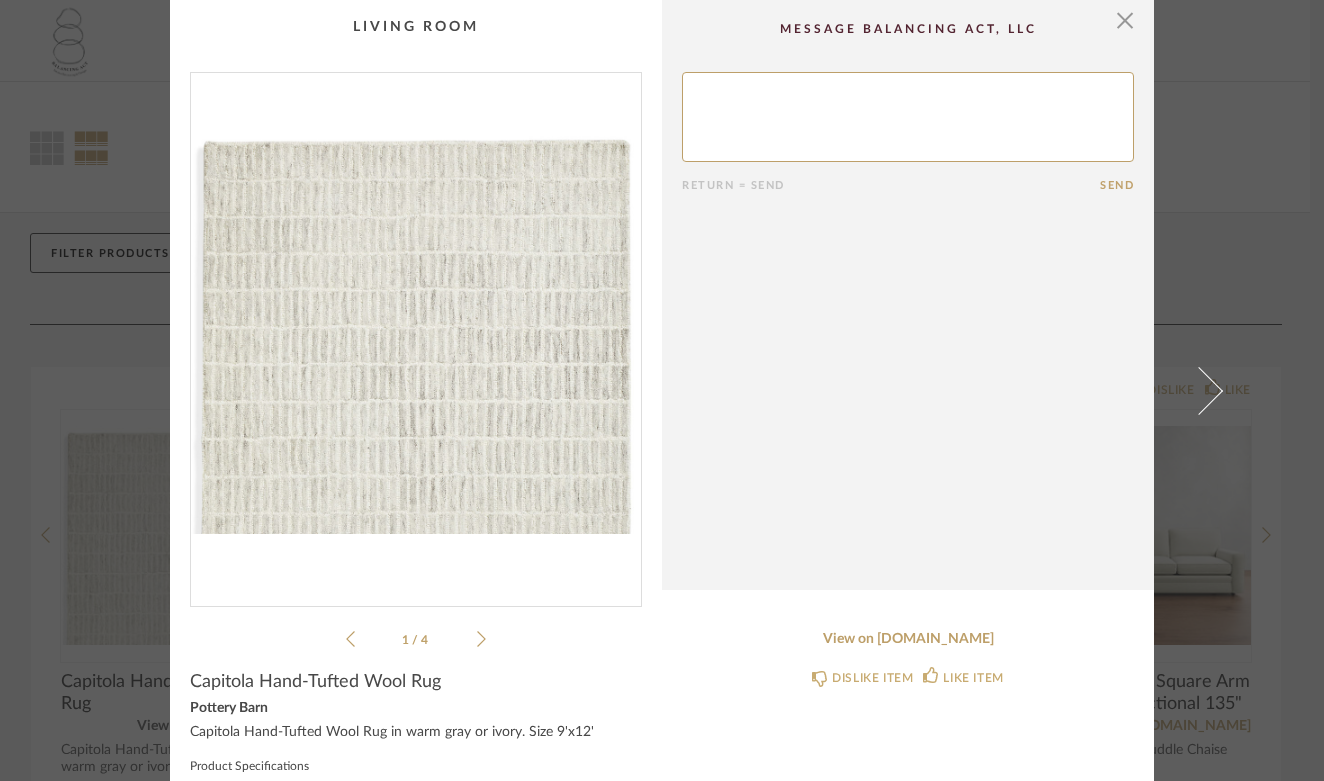 scroll, scrollTop: 0, scrollLeft: 0, axis: both 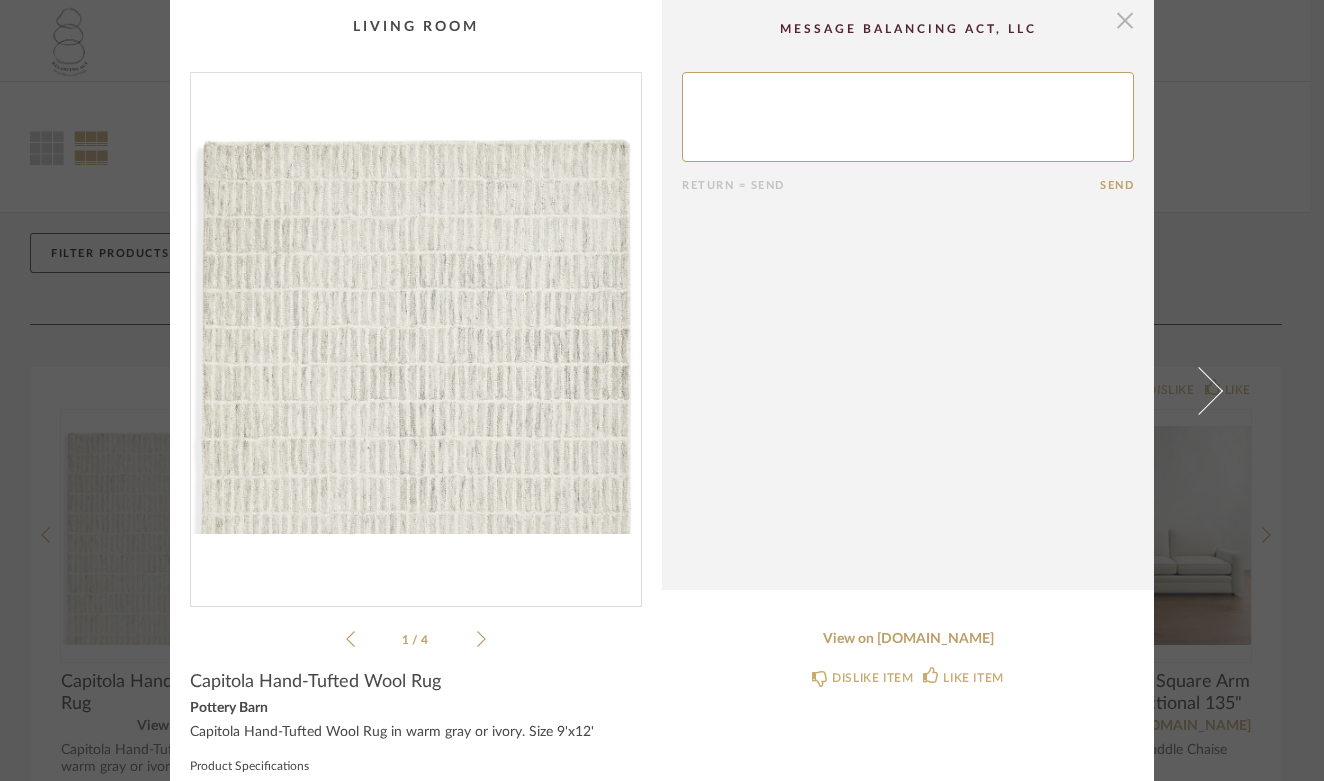 click at bounding box center [1125, 20] 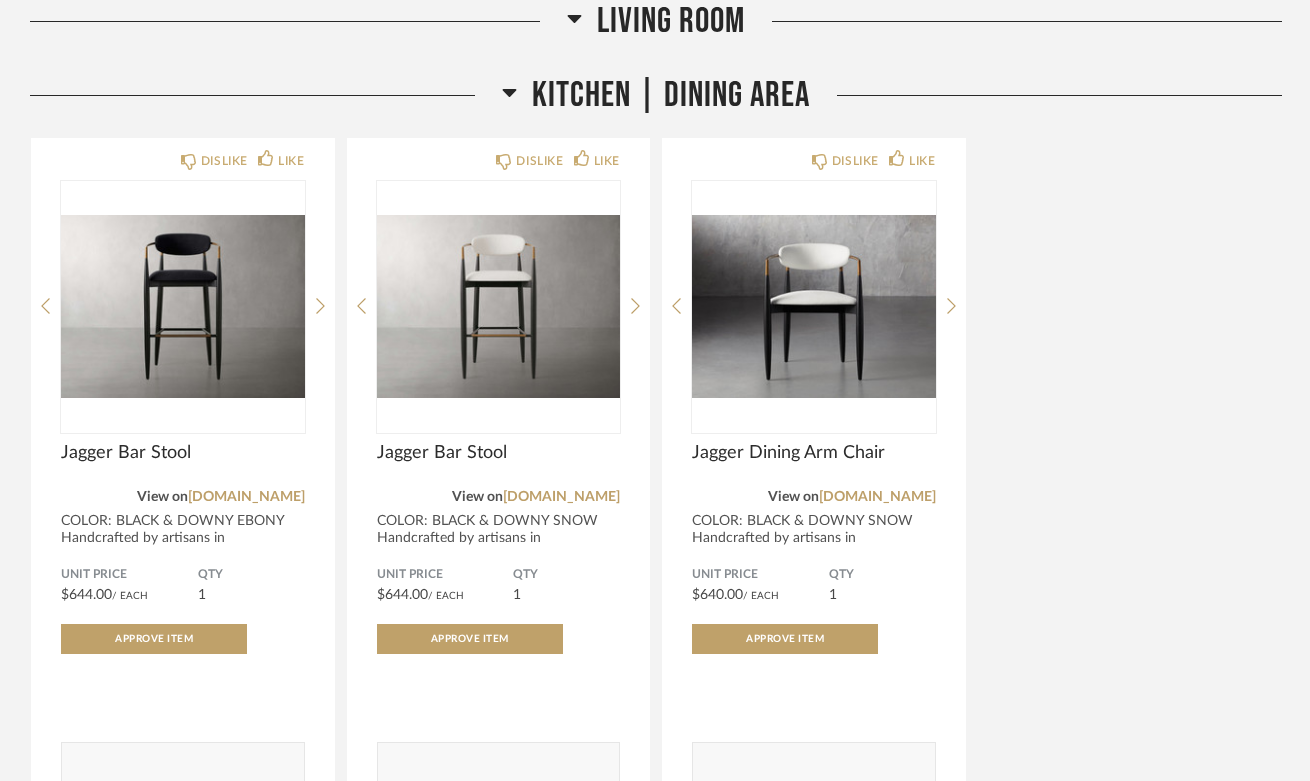 scroll, scrollTop: 1129, scrollLeft: 0, axis: vertical 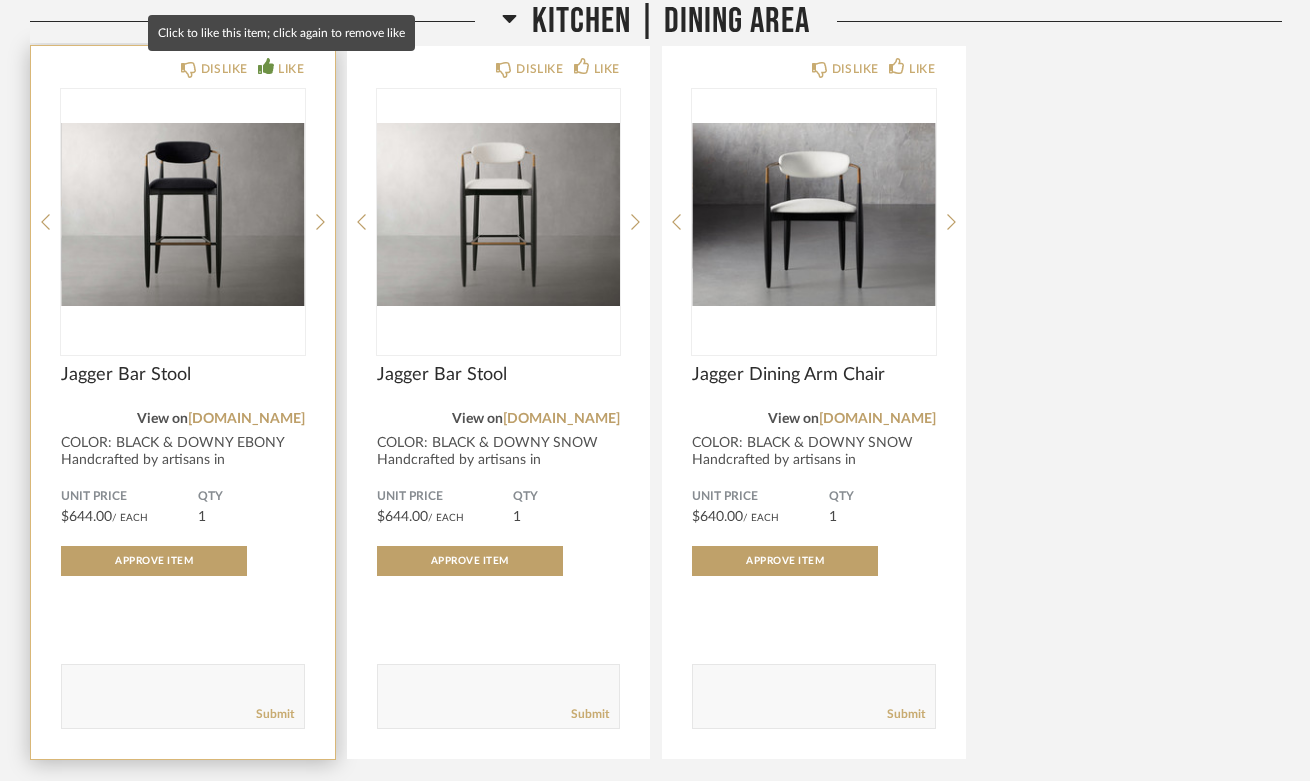 click on "LIKE" 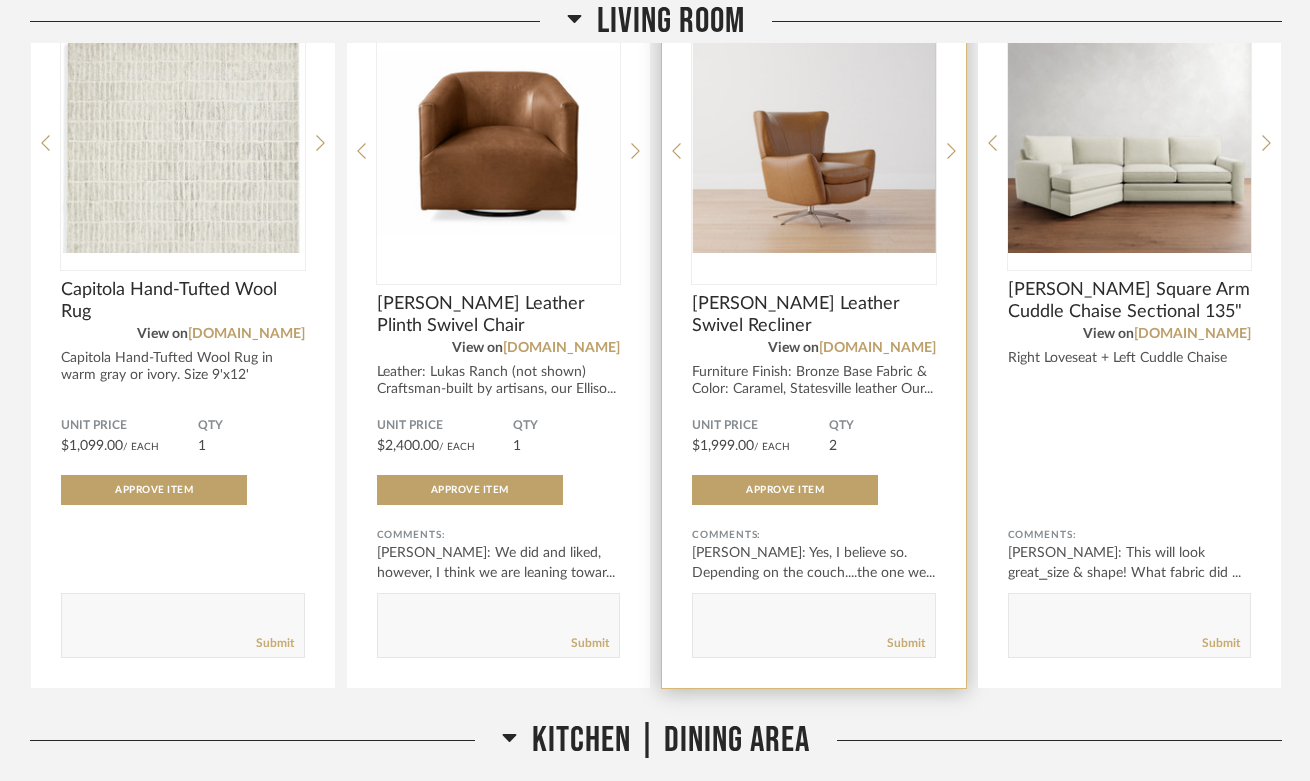 scroll, scrollTop: 392, scrollLeft: 0, axis: vertical 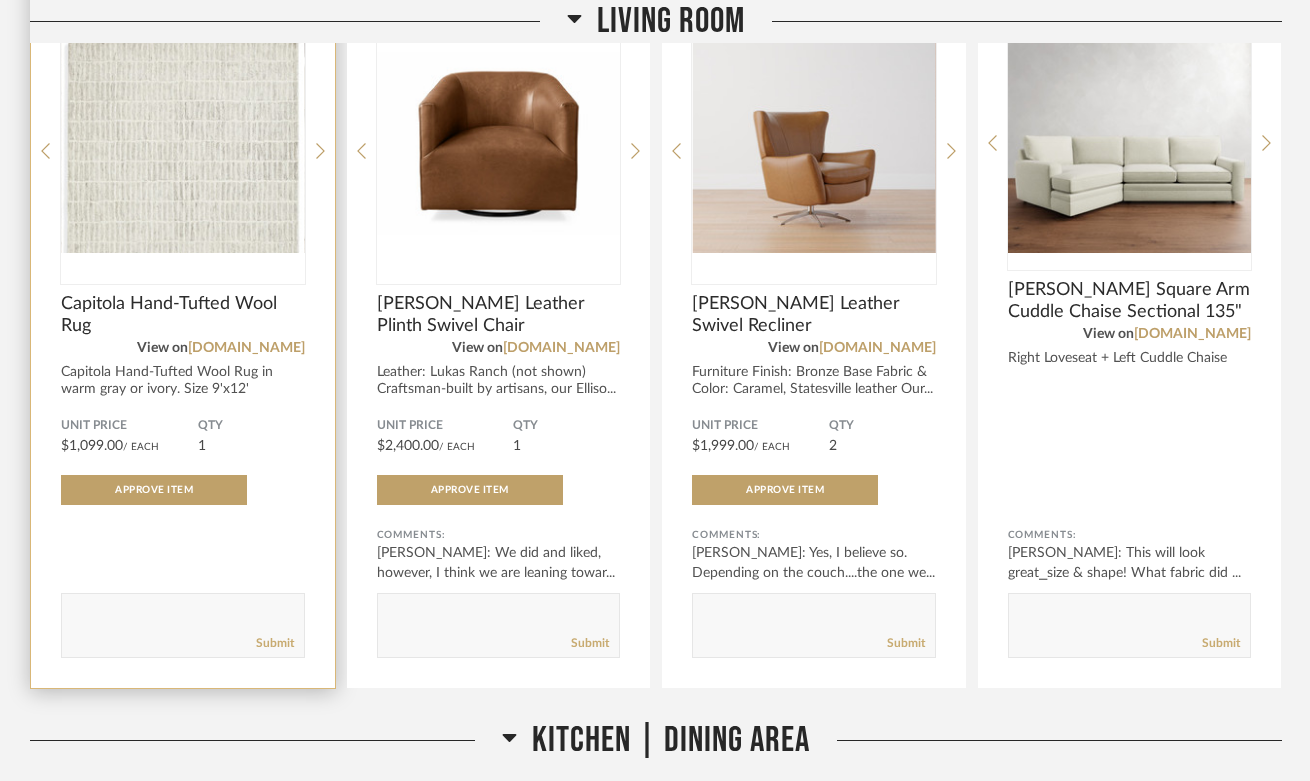 click at bounding box center (183, 143) 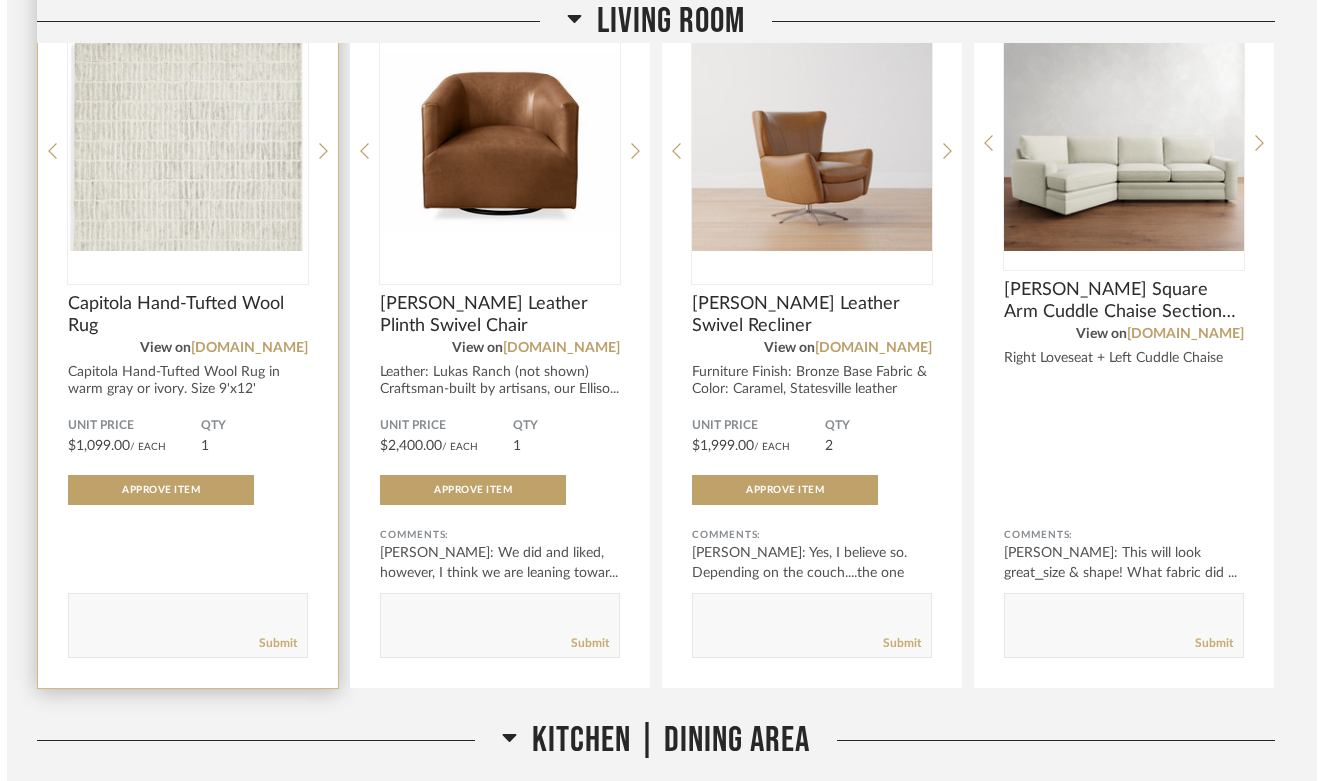 scroll, scrollTop: 0, scrollLeft: 0, axis: both 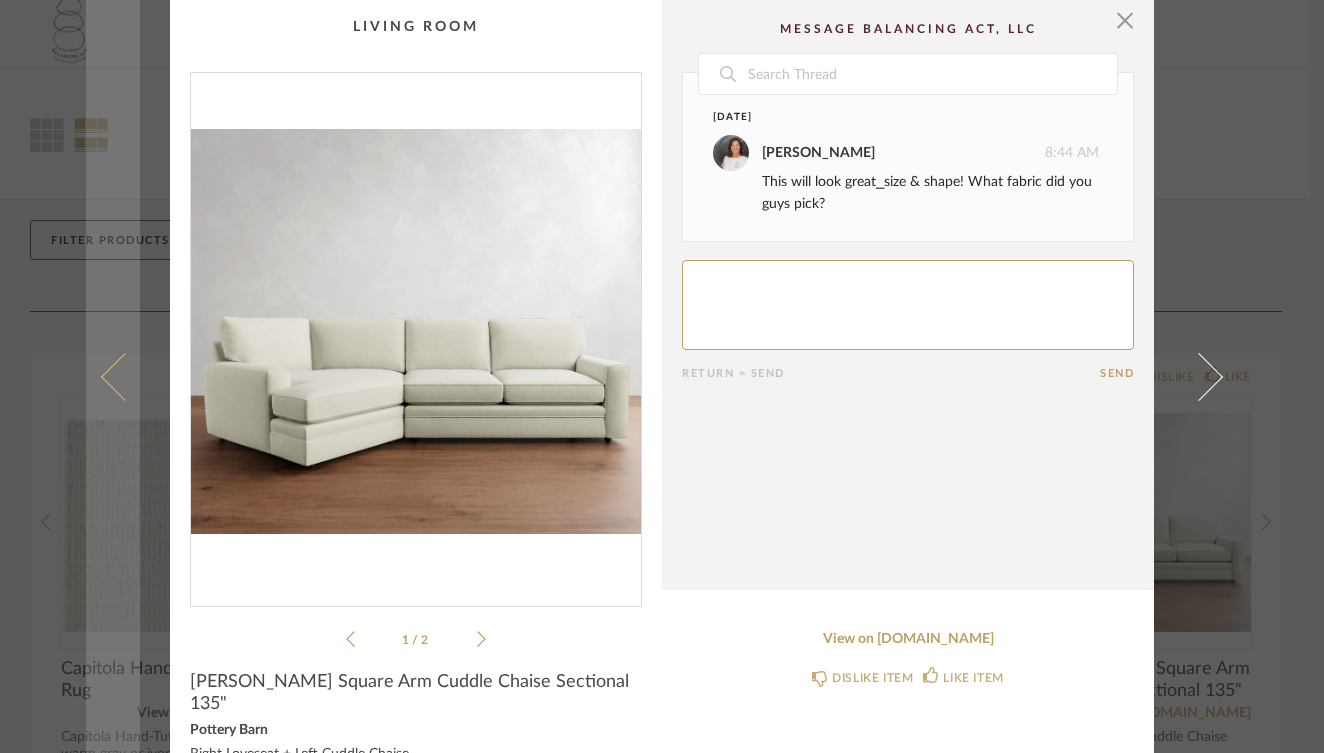 click at bounding box center (113, 376) 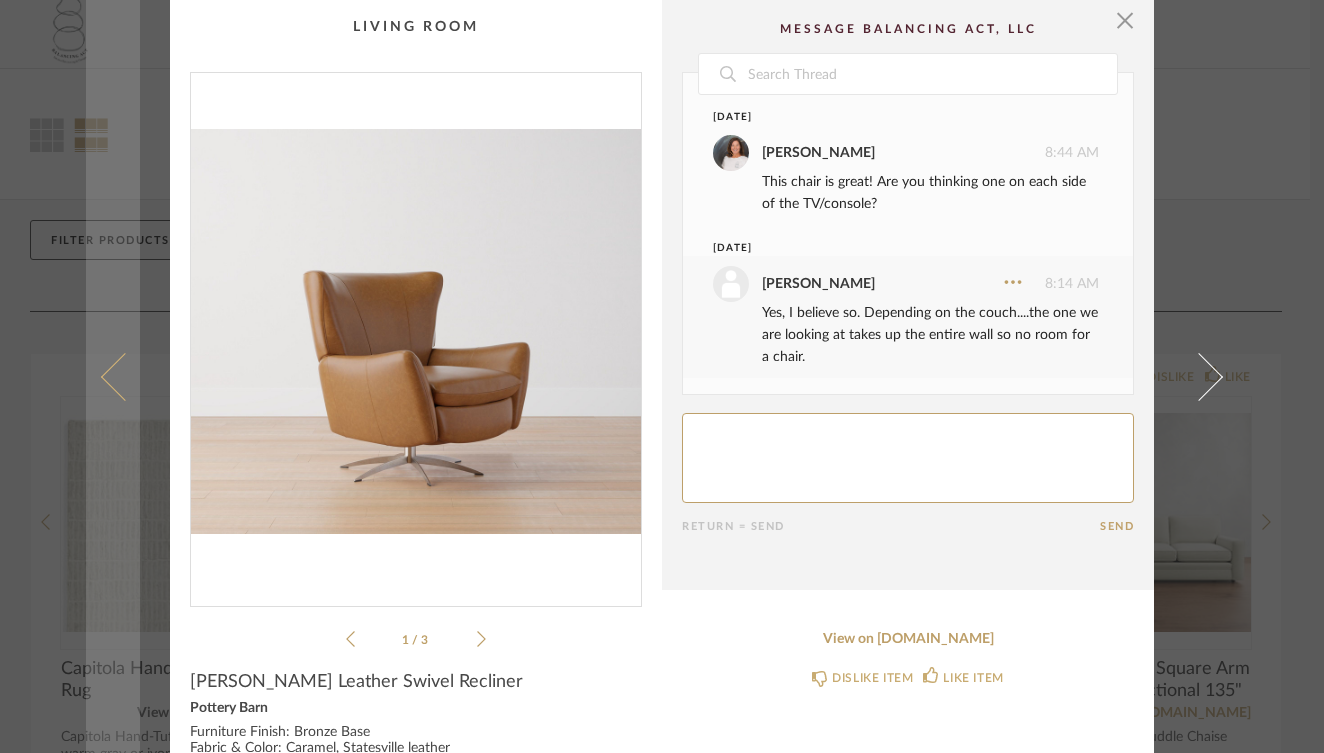 click at bounding box center [125, 376] 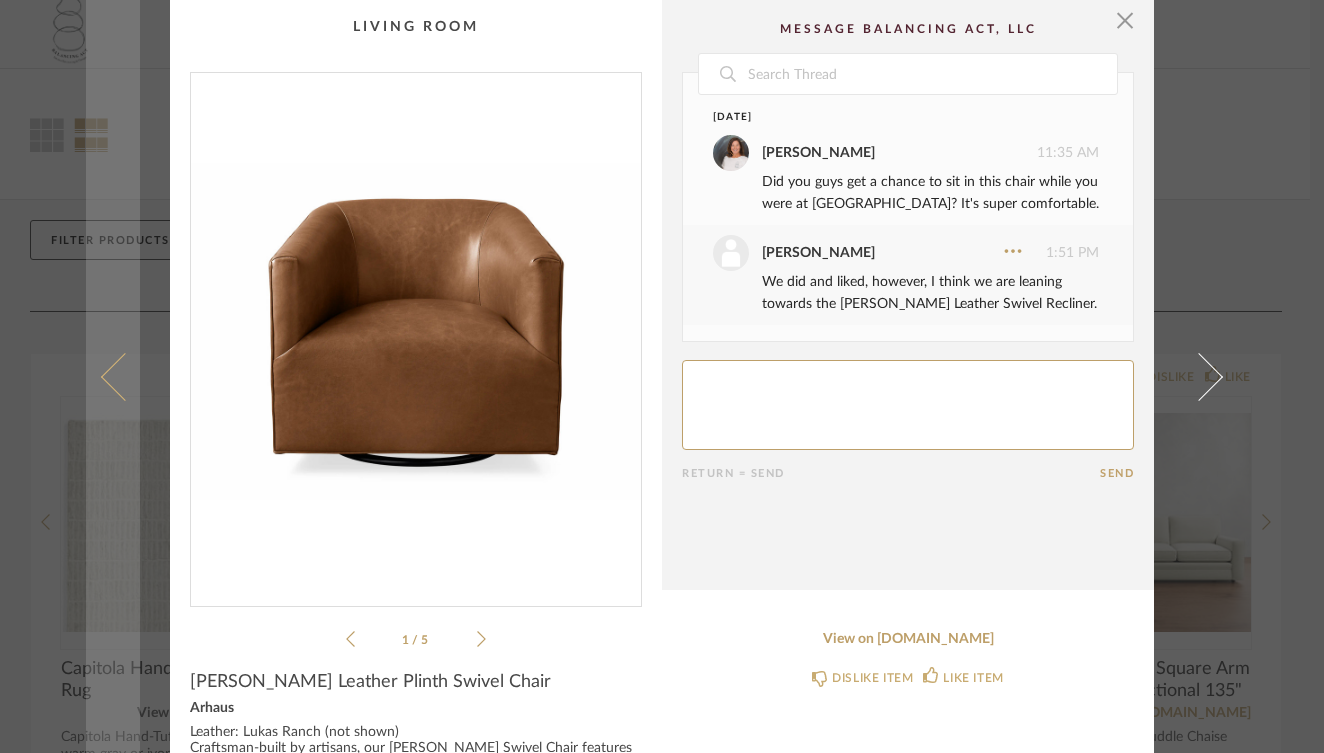 click at bounding box center [125, 376] 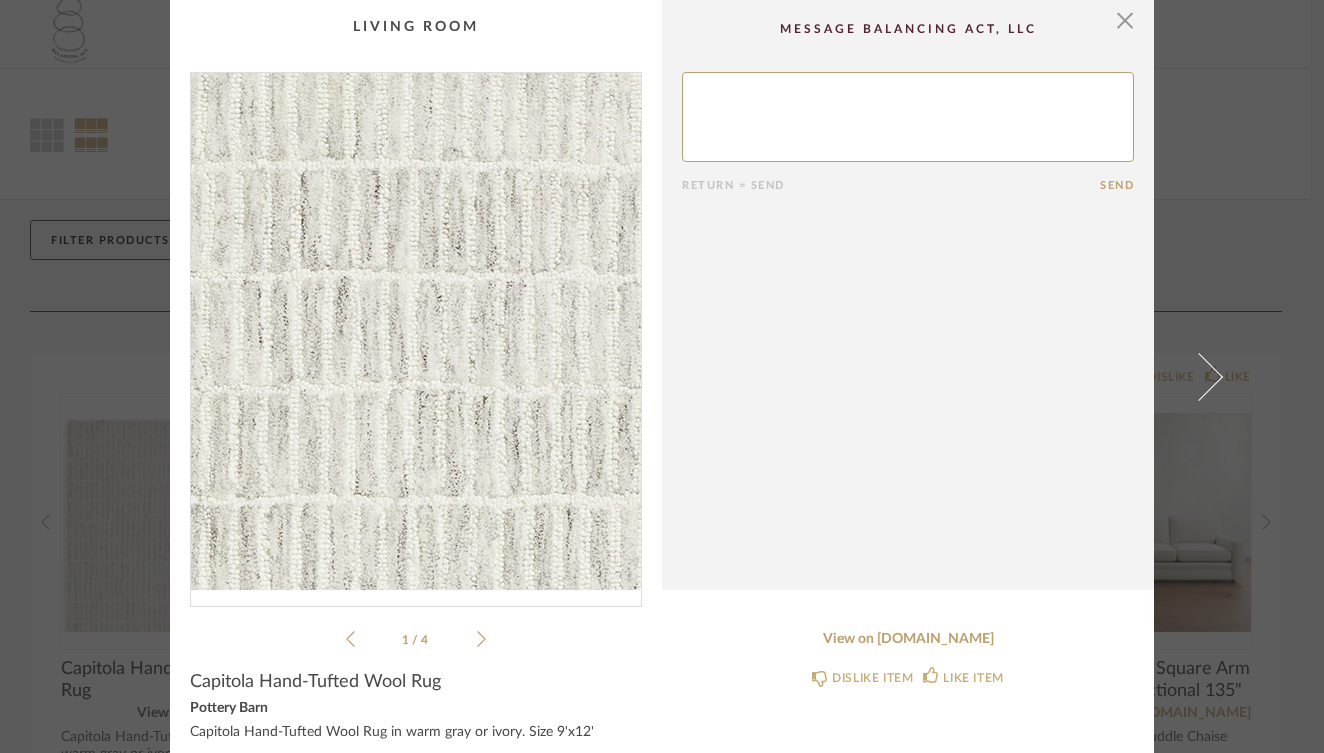 scroll, scrollTop: 0, scrollLeft: 0, axis: both 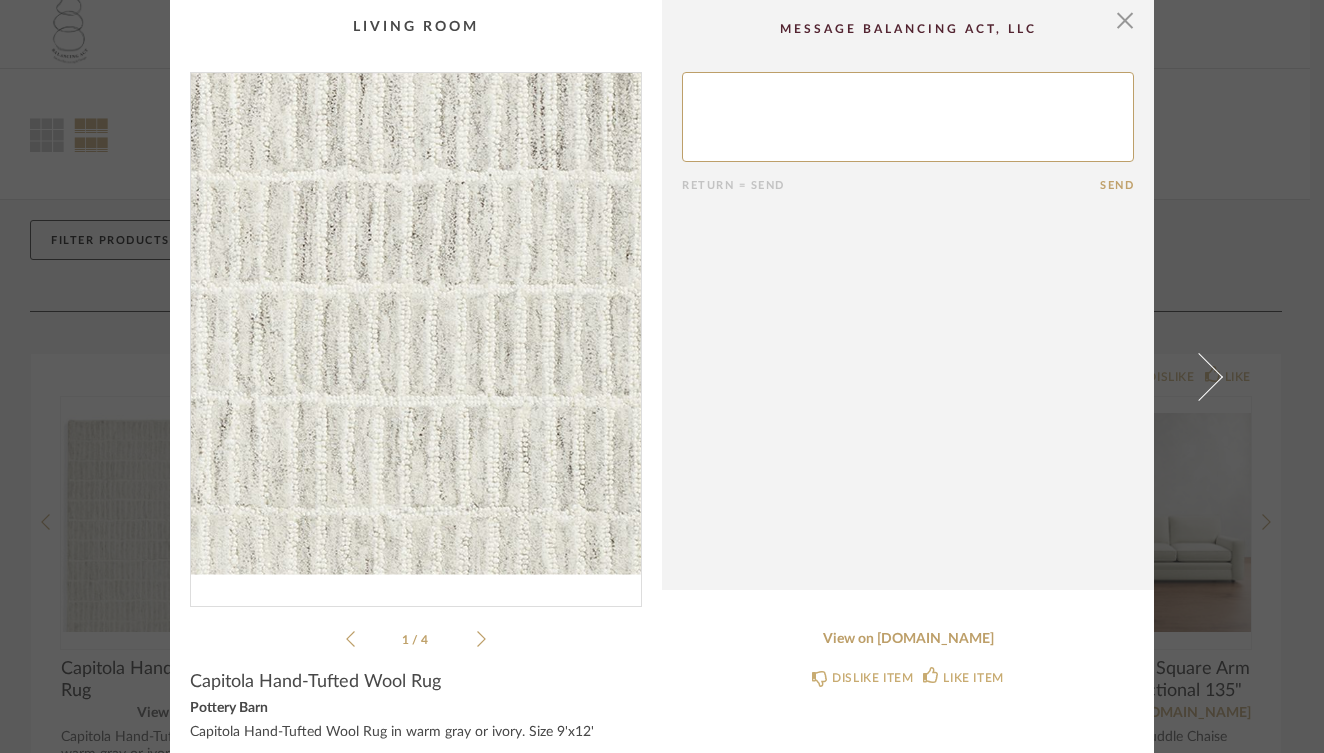 click at bounding box center [416, 331] 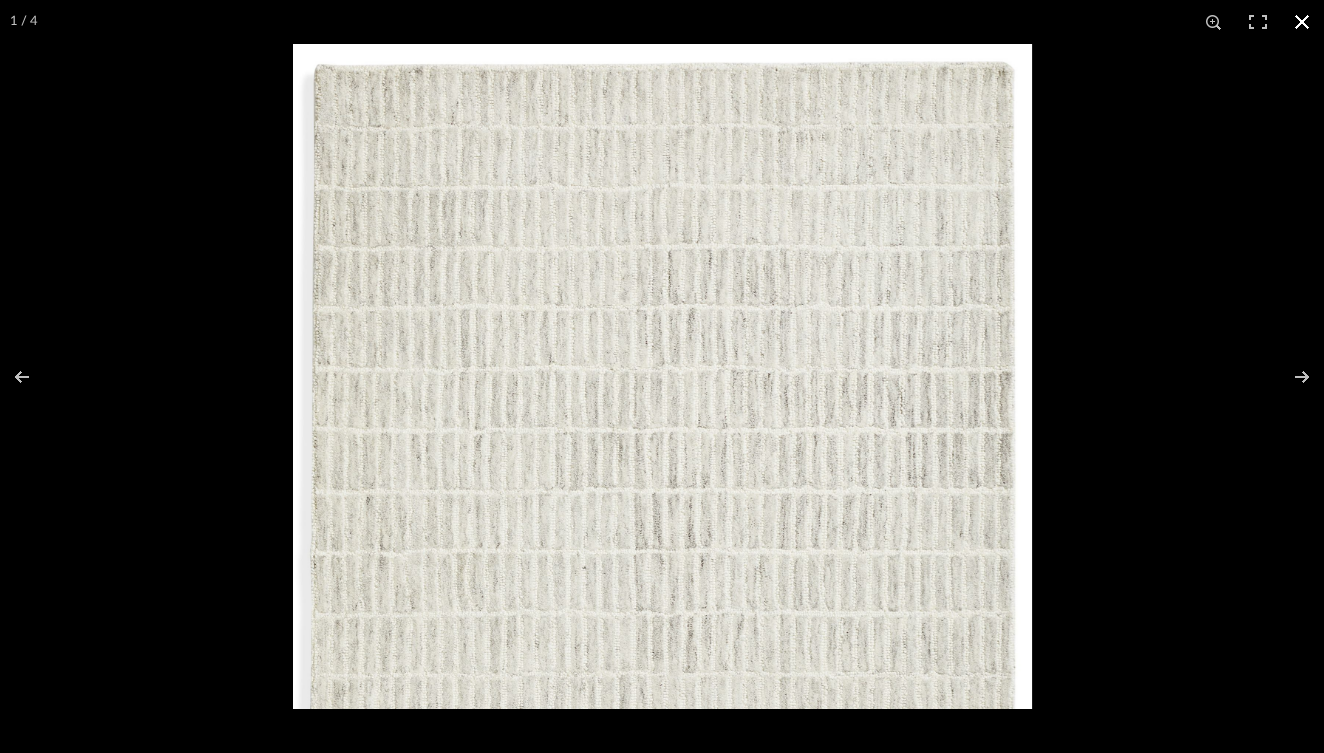 click at bounding box center (1302, 22) 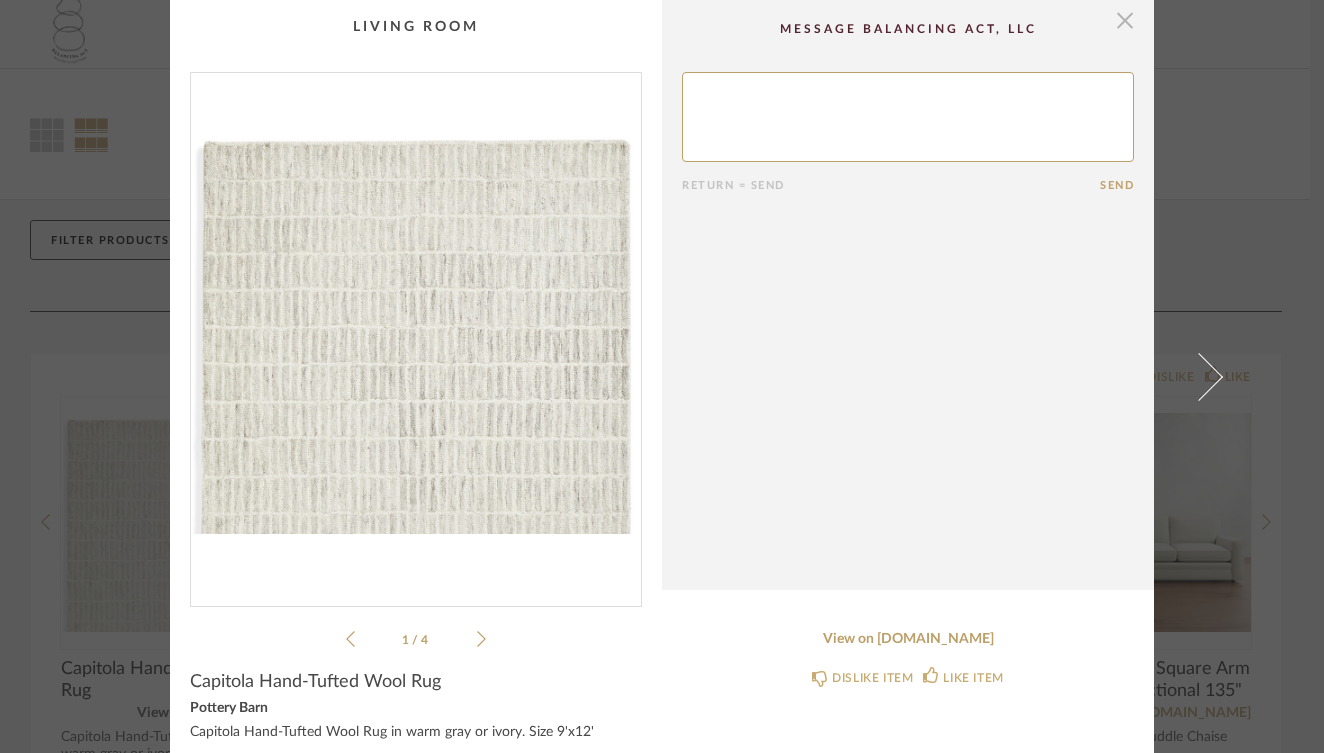 click at bounding box center [1125, 20] 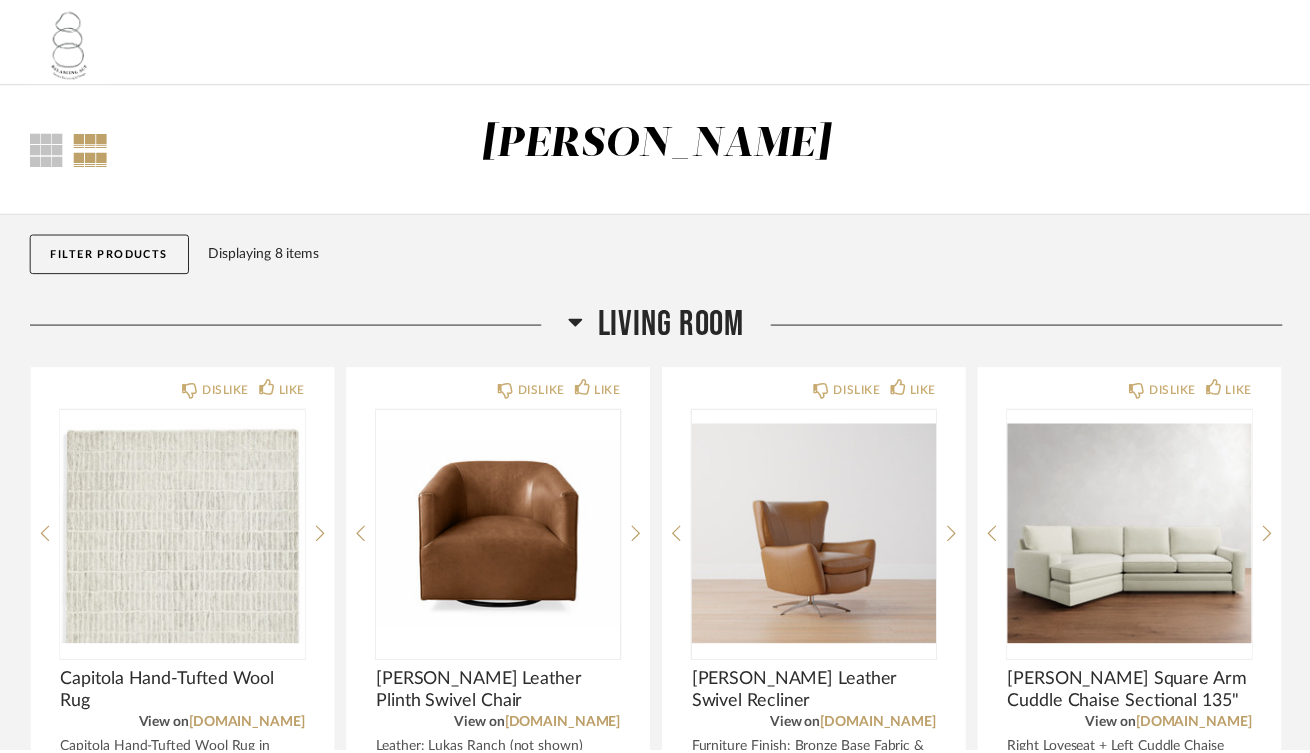 scroll, scrollTop: 13, scrollLeft: 0, axis: vertical 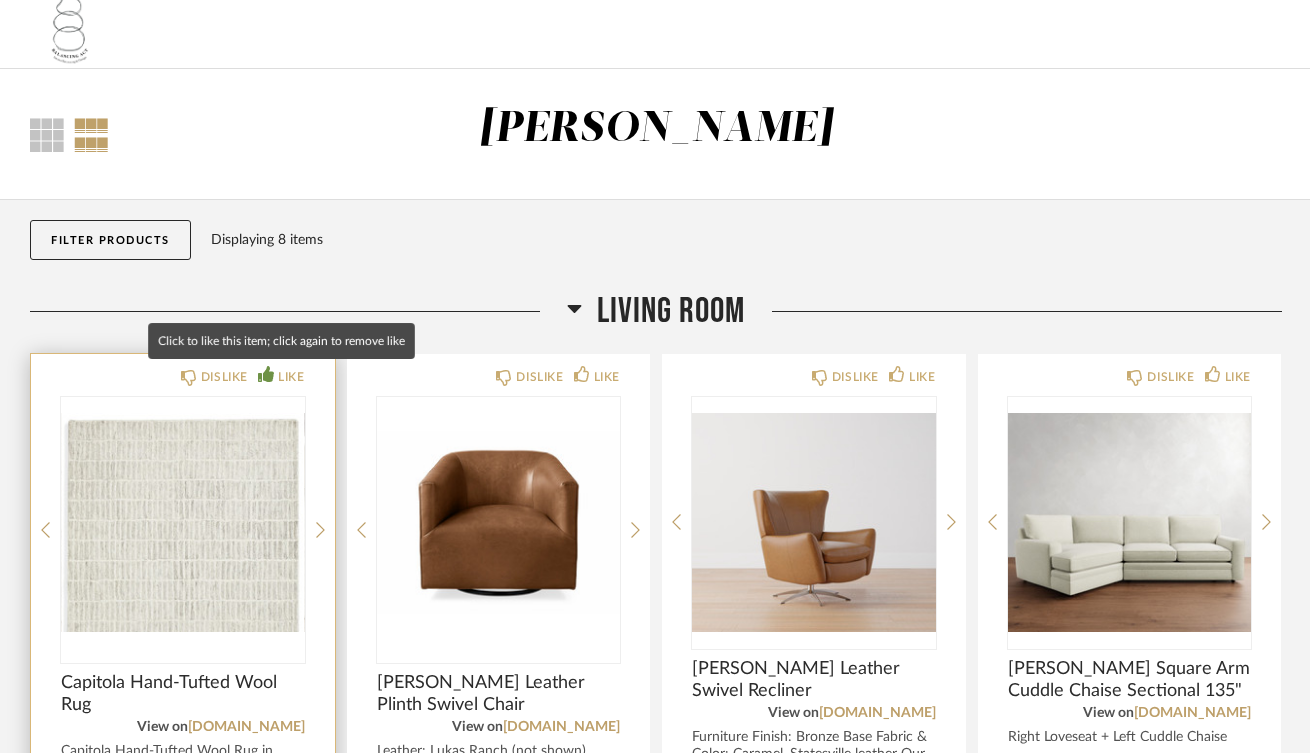 click on "LIKE" 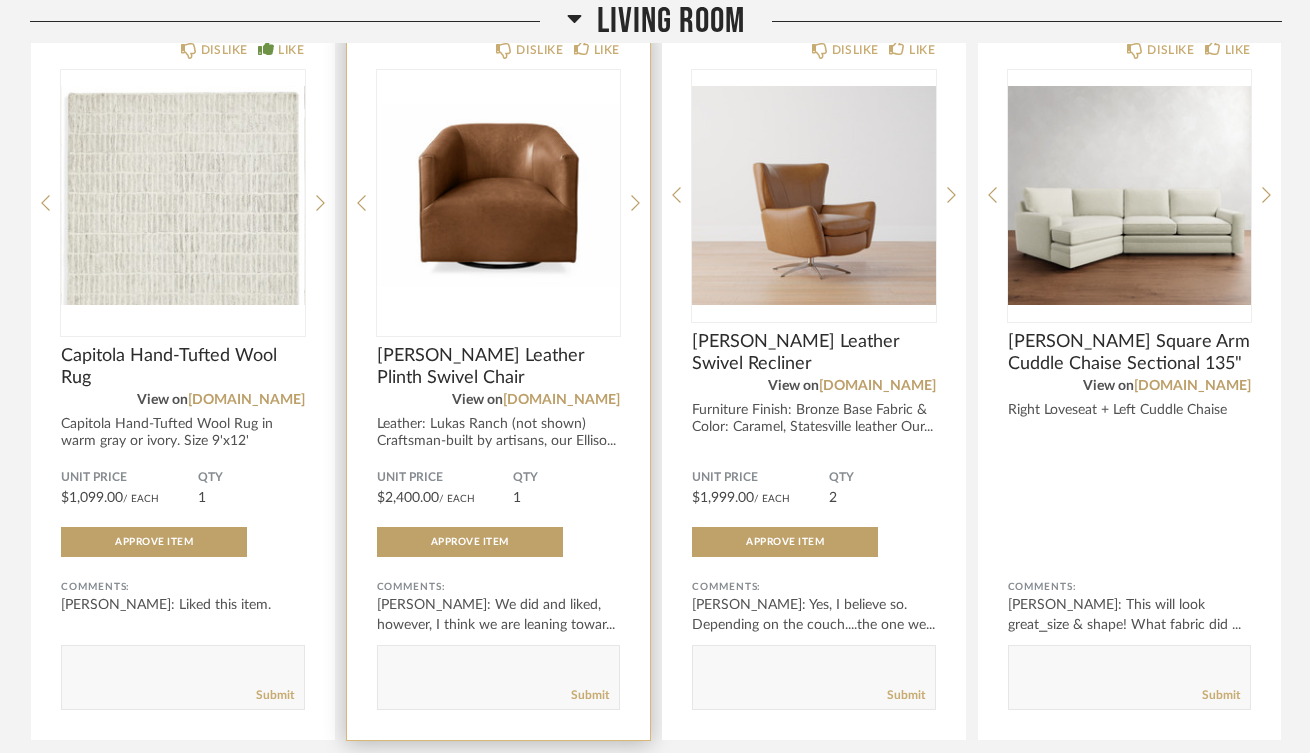 scroll, scrollTop: 342, scrollLeft: 0, axis: vertical 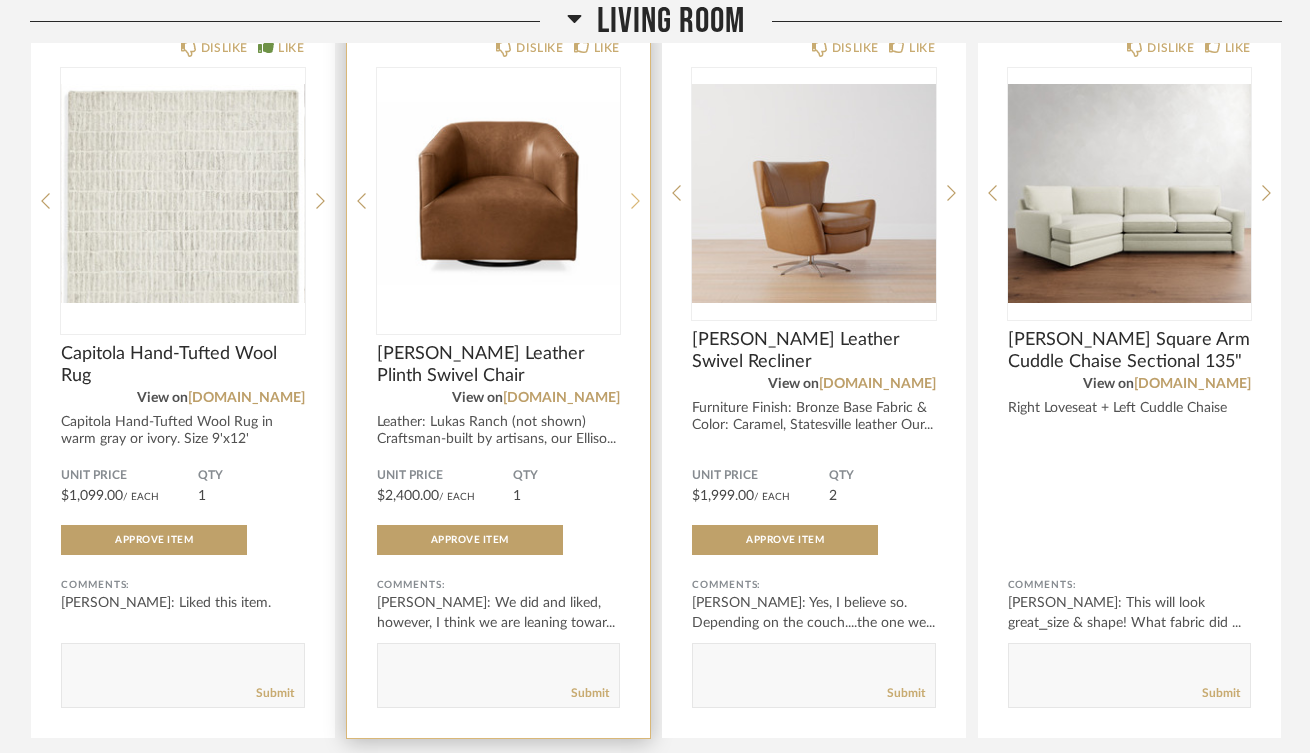 click 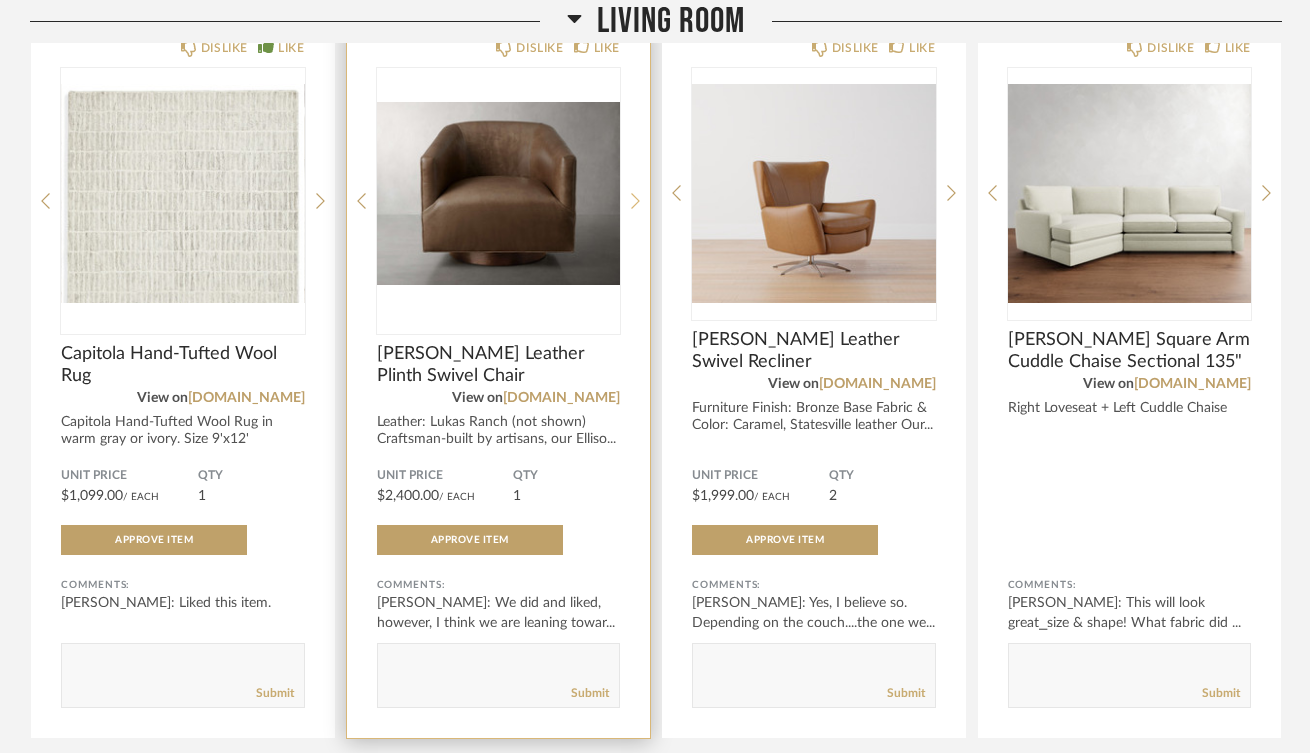 click 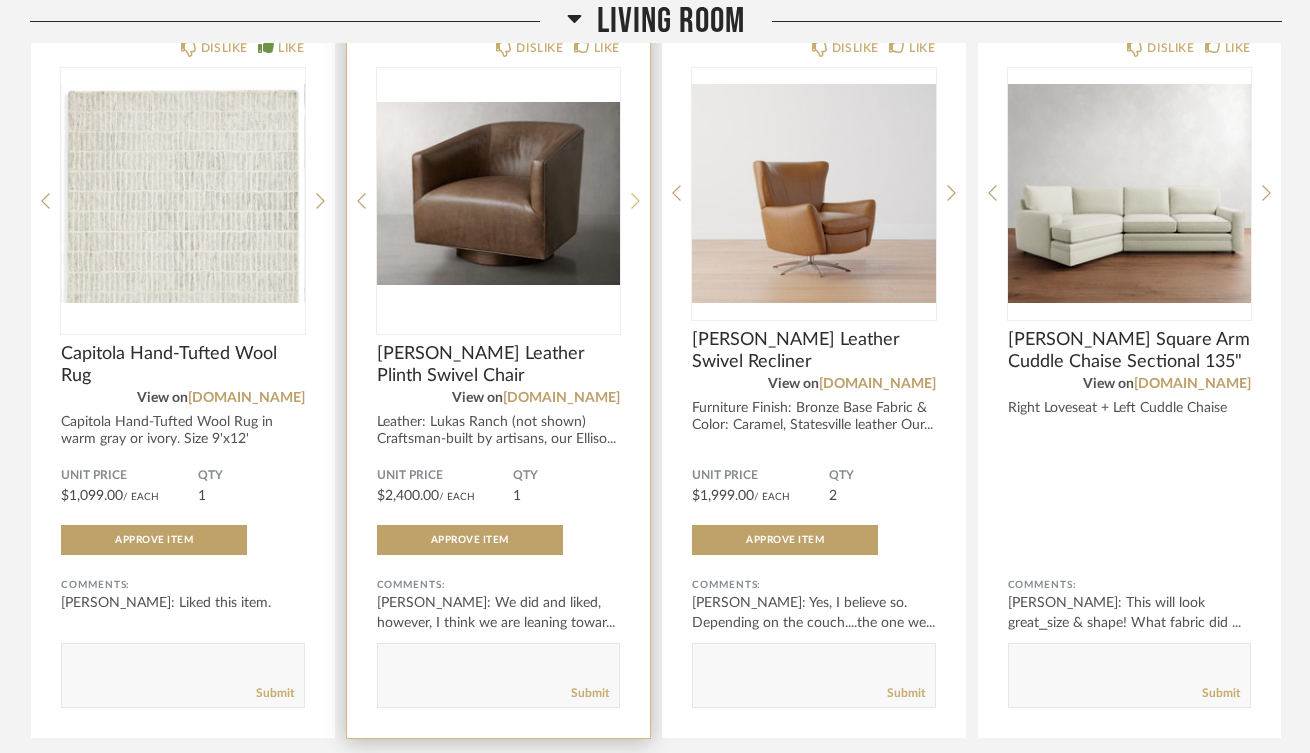 click 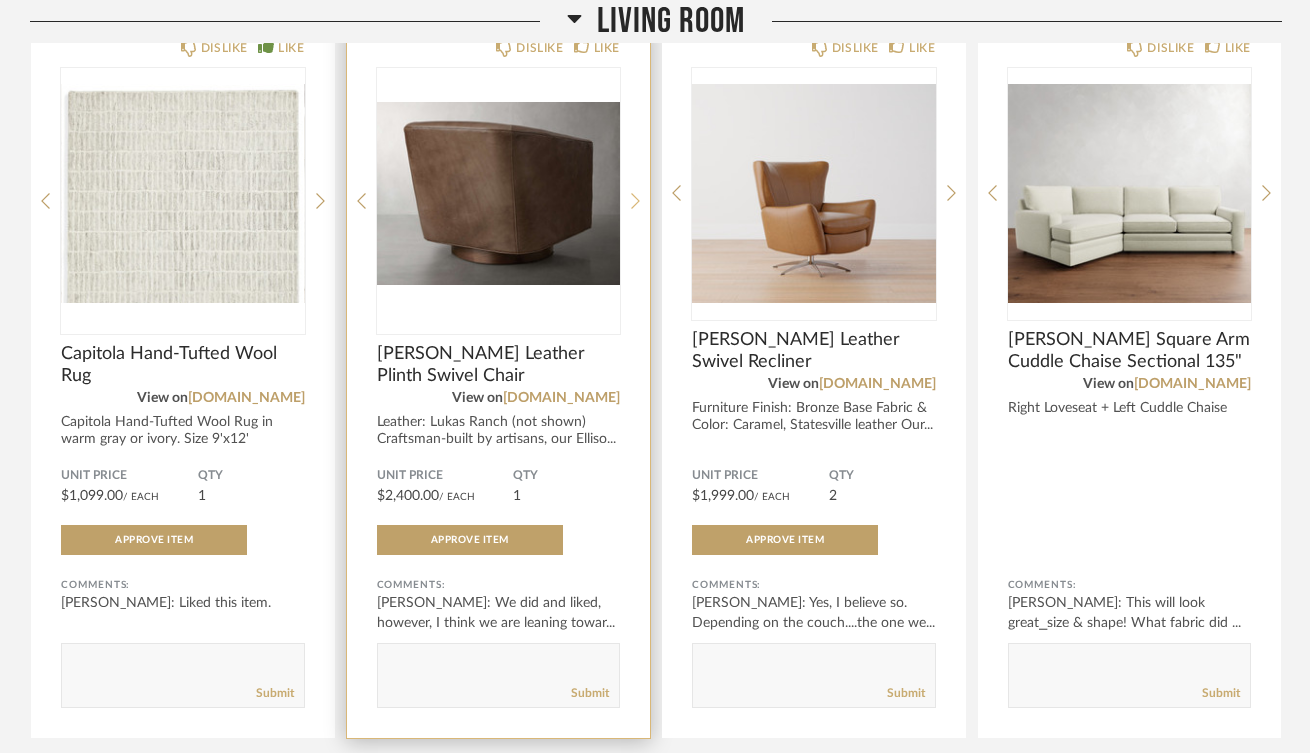 click 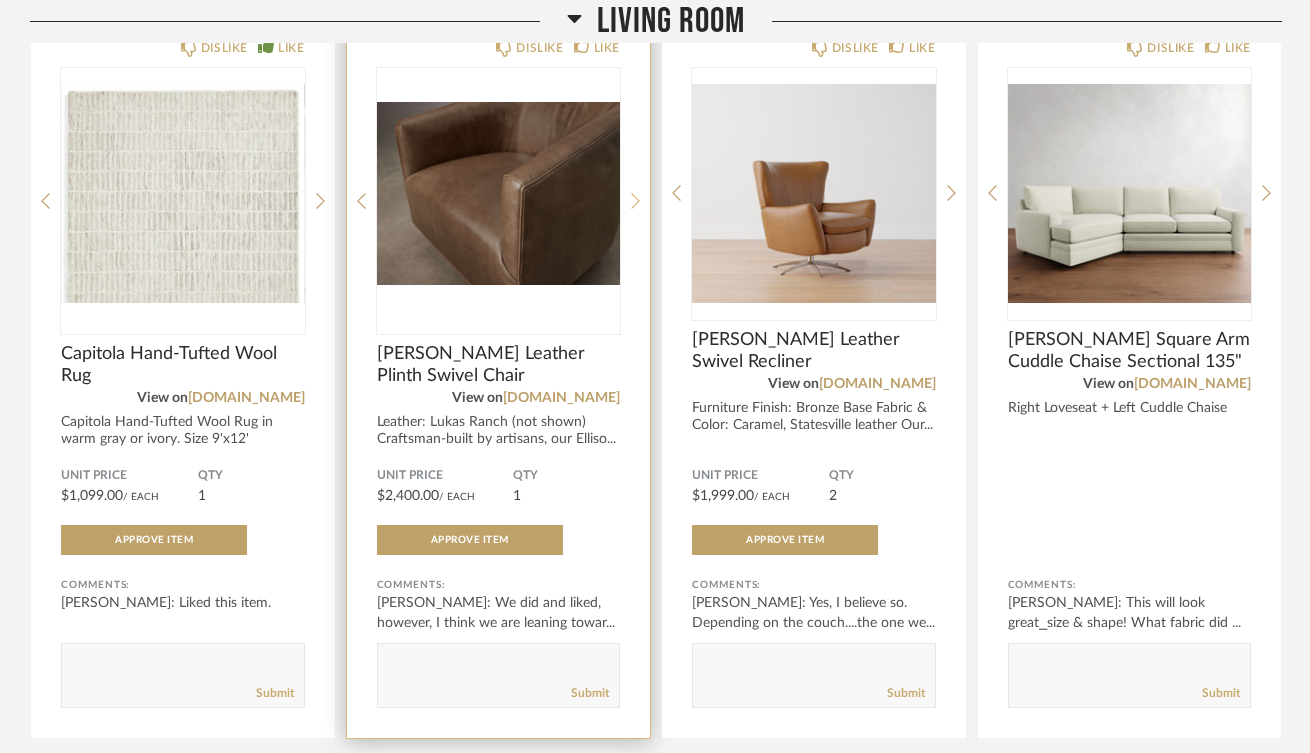 click 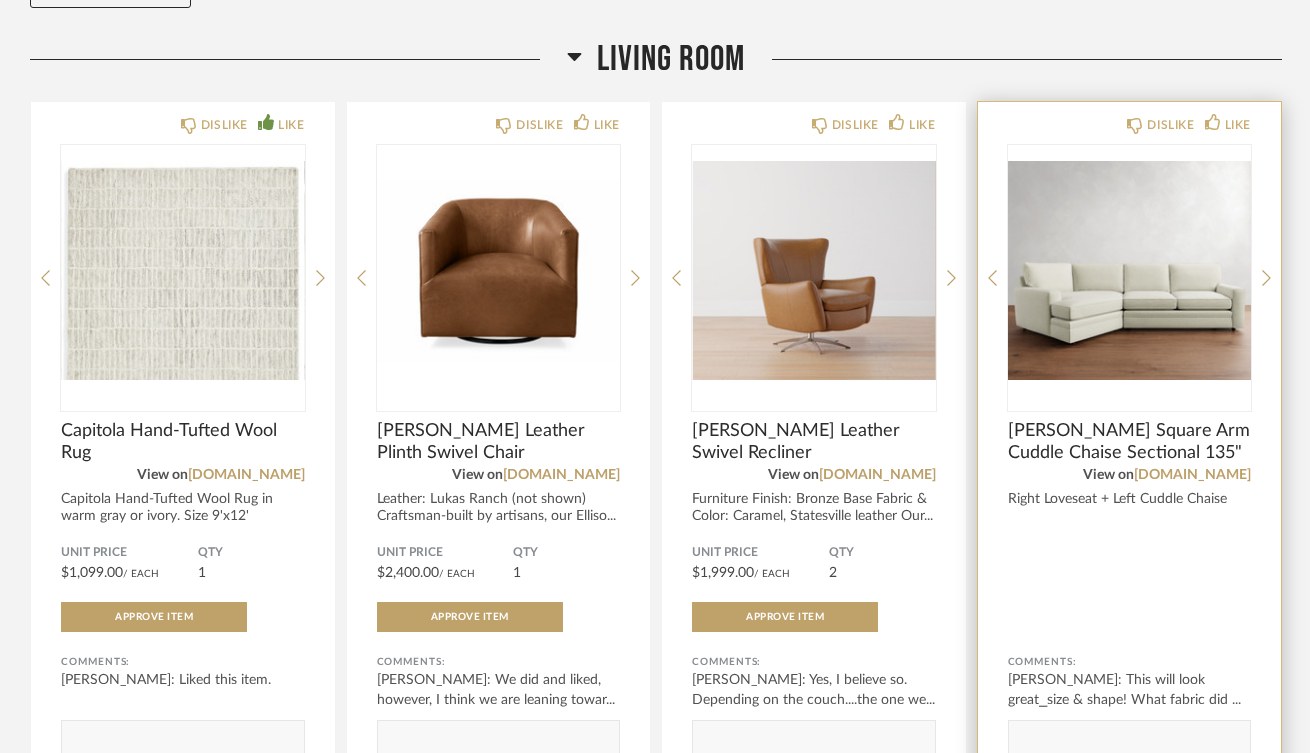 scroll, scrollTop: 265, scrollLeft: 0, axis: vertical 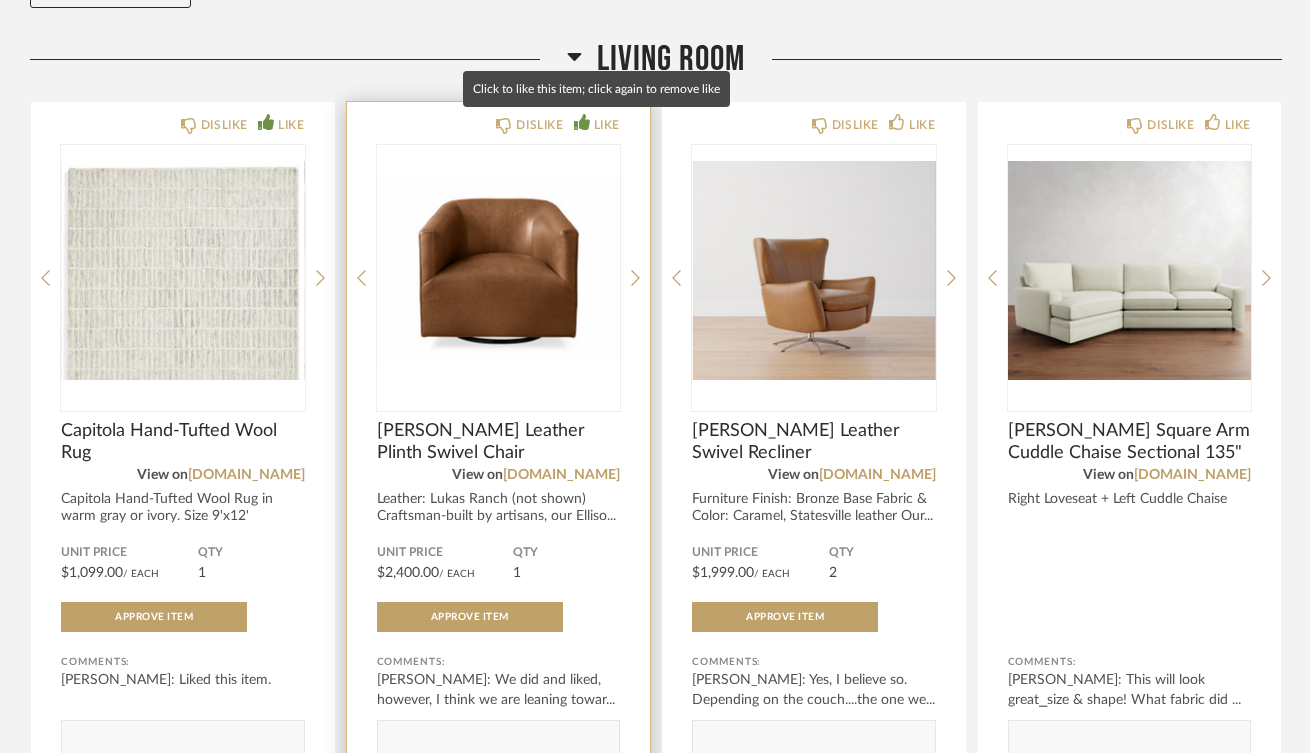 click on "LIKE" 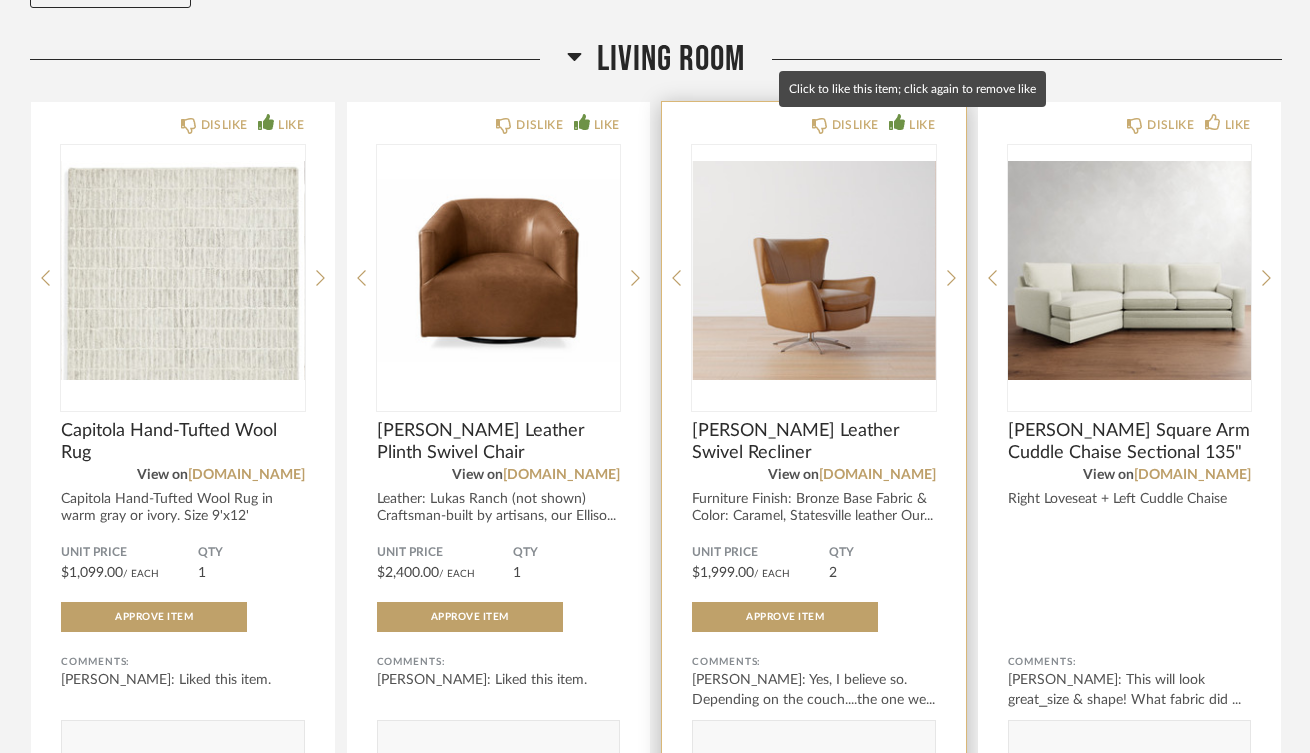 click on "LIKE" 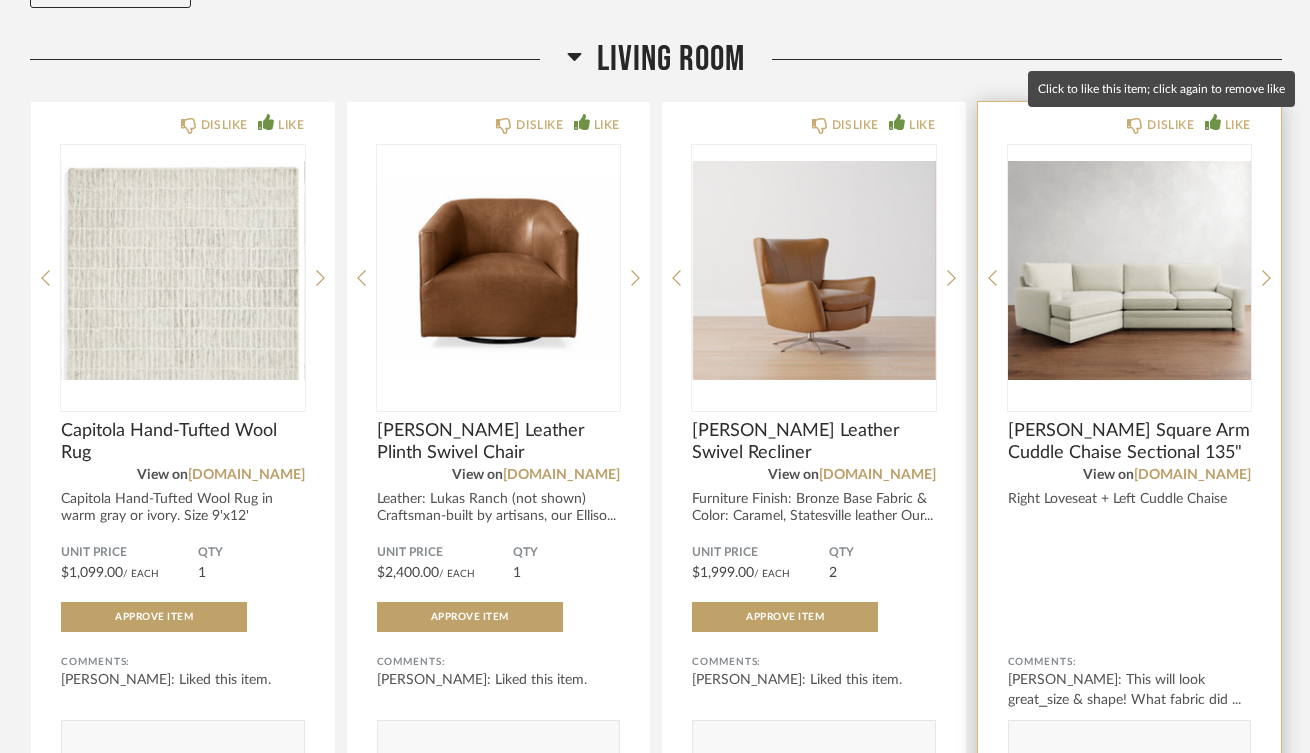 click on "LIKE" 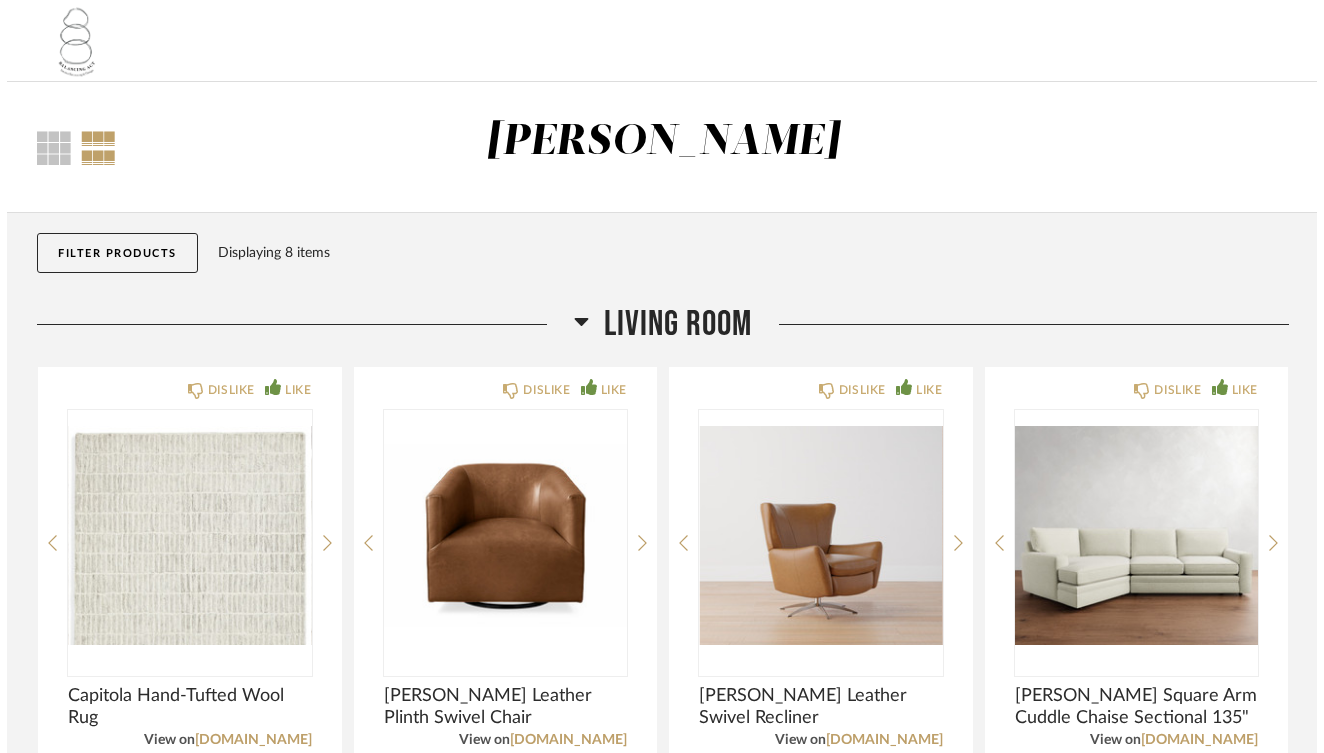 scroll, scrollTop: 0, scrollLeft: 0, axis: both 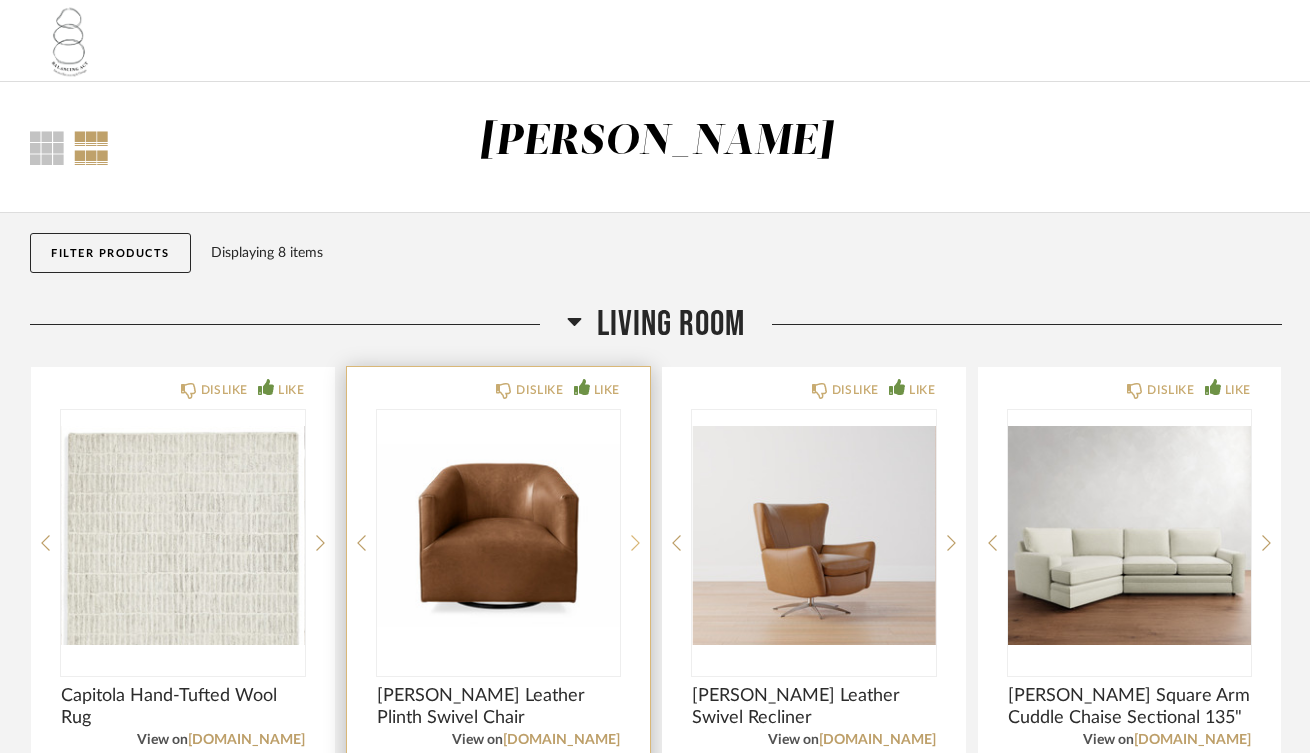 click 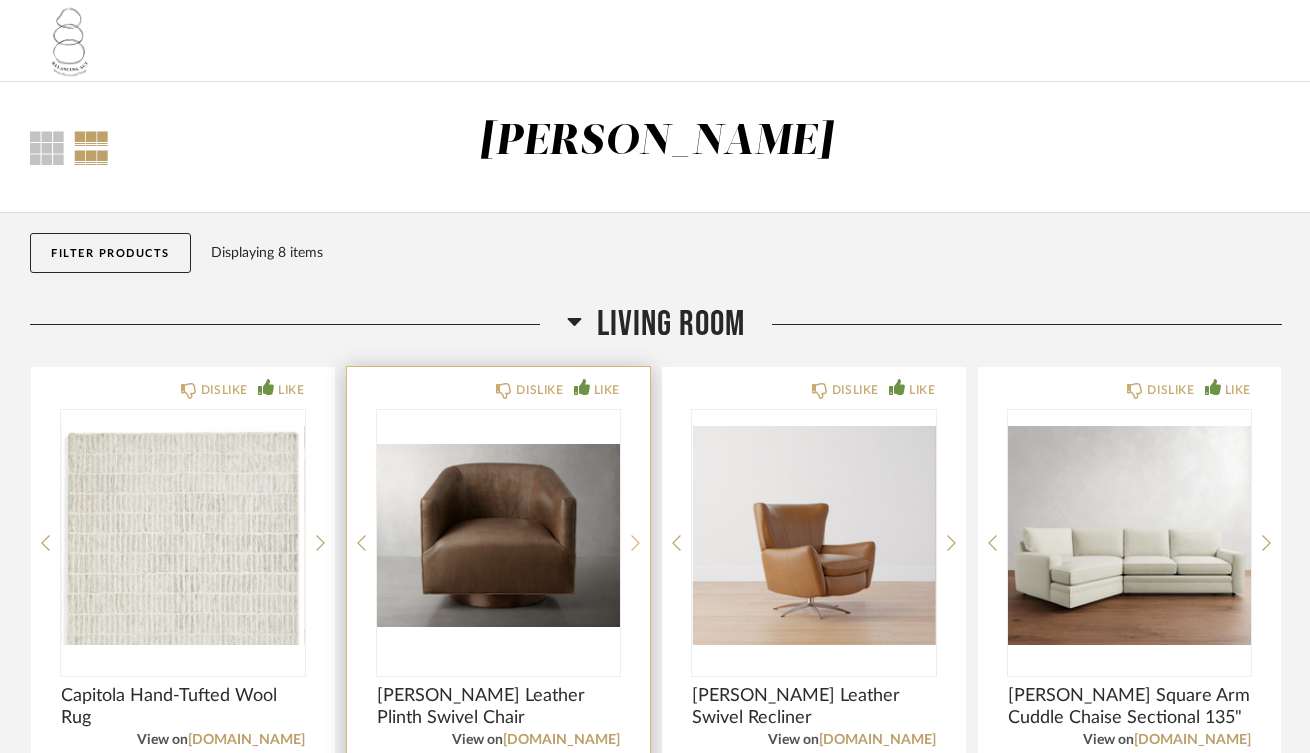 click 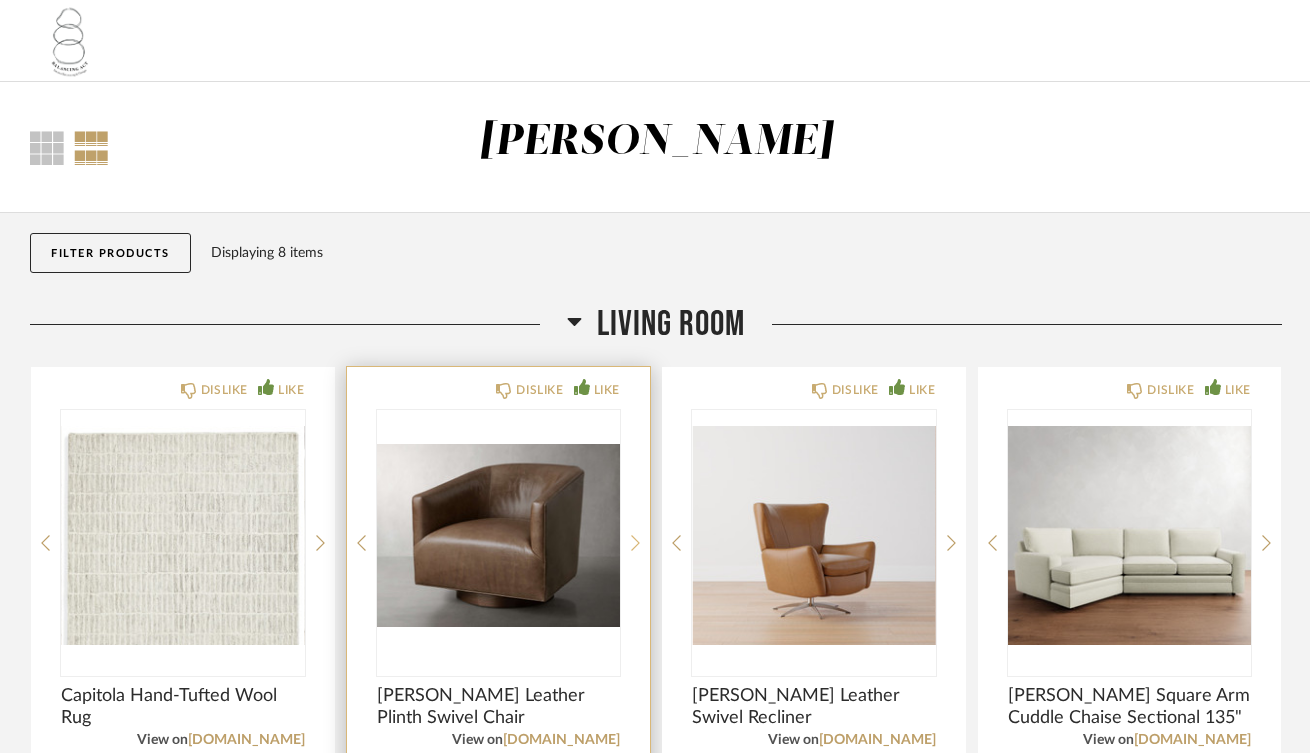 click 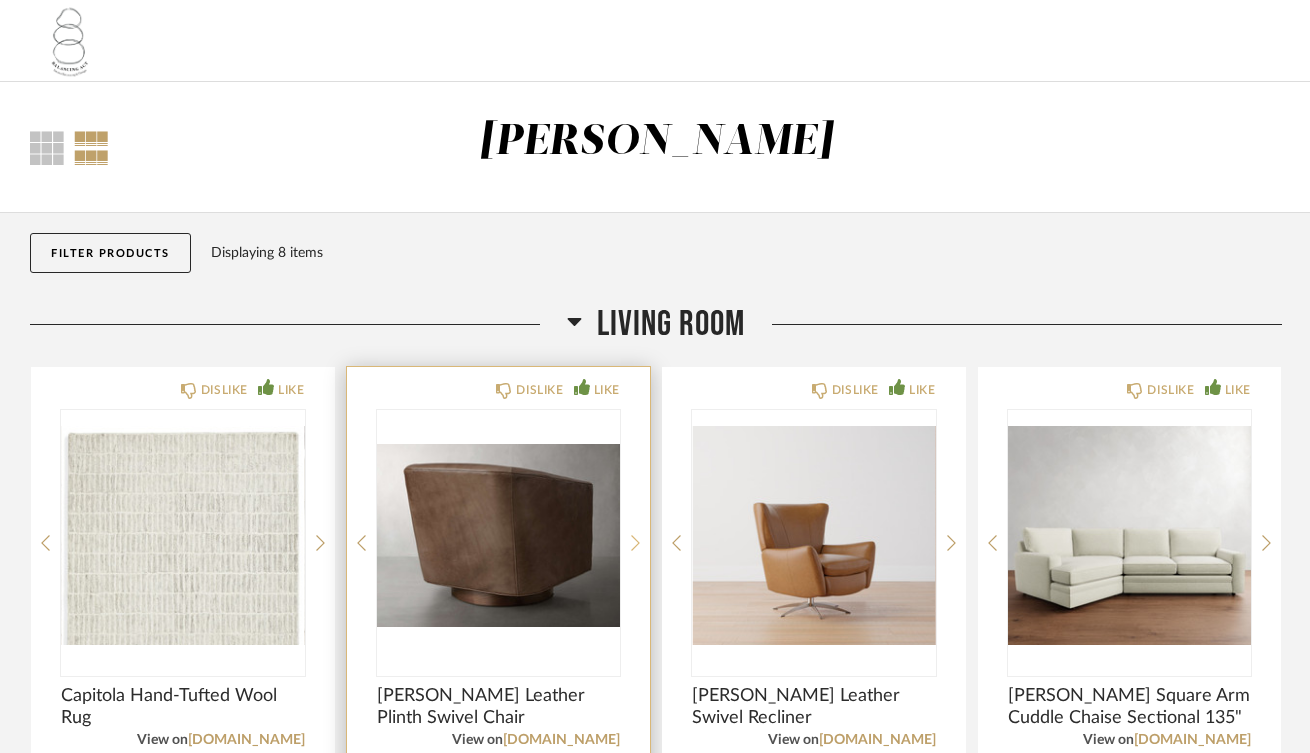 click 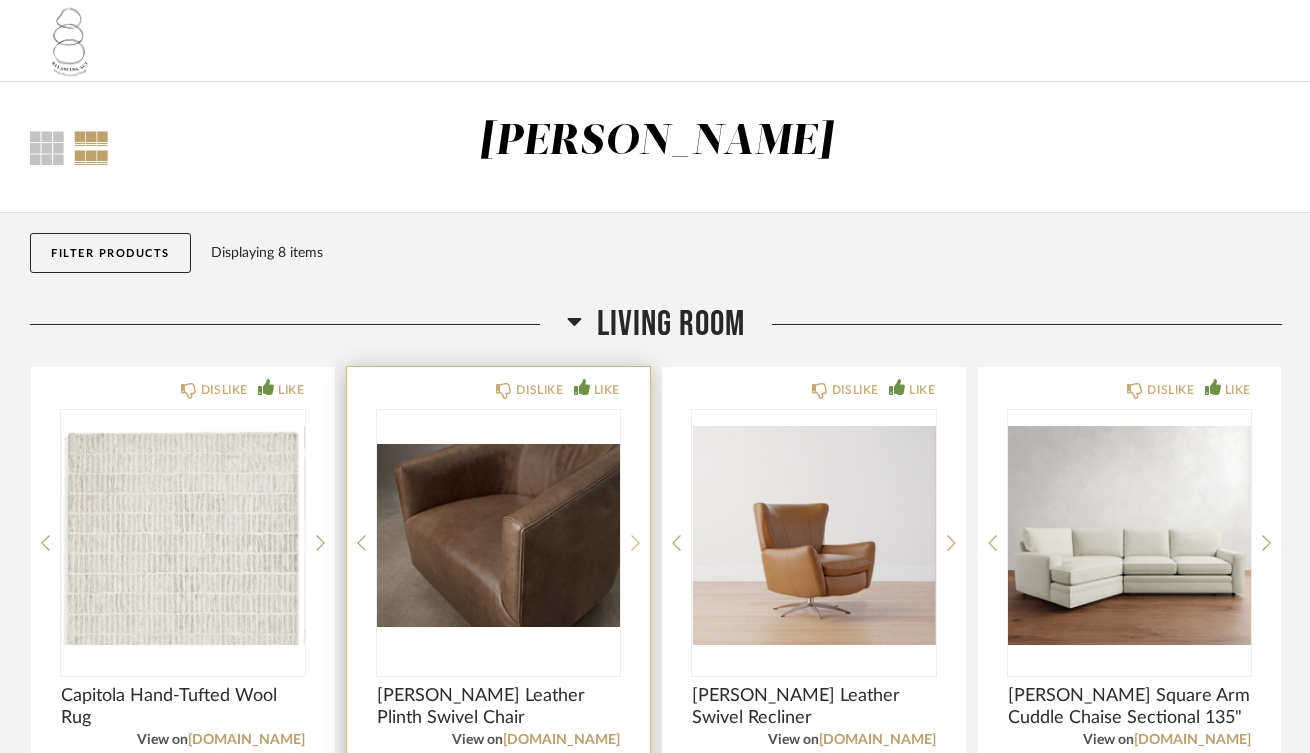 click 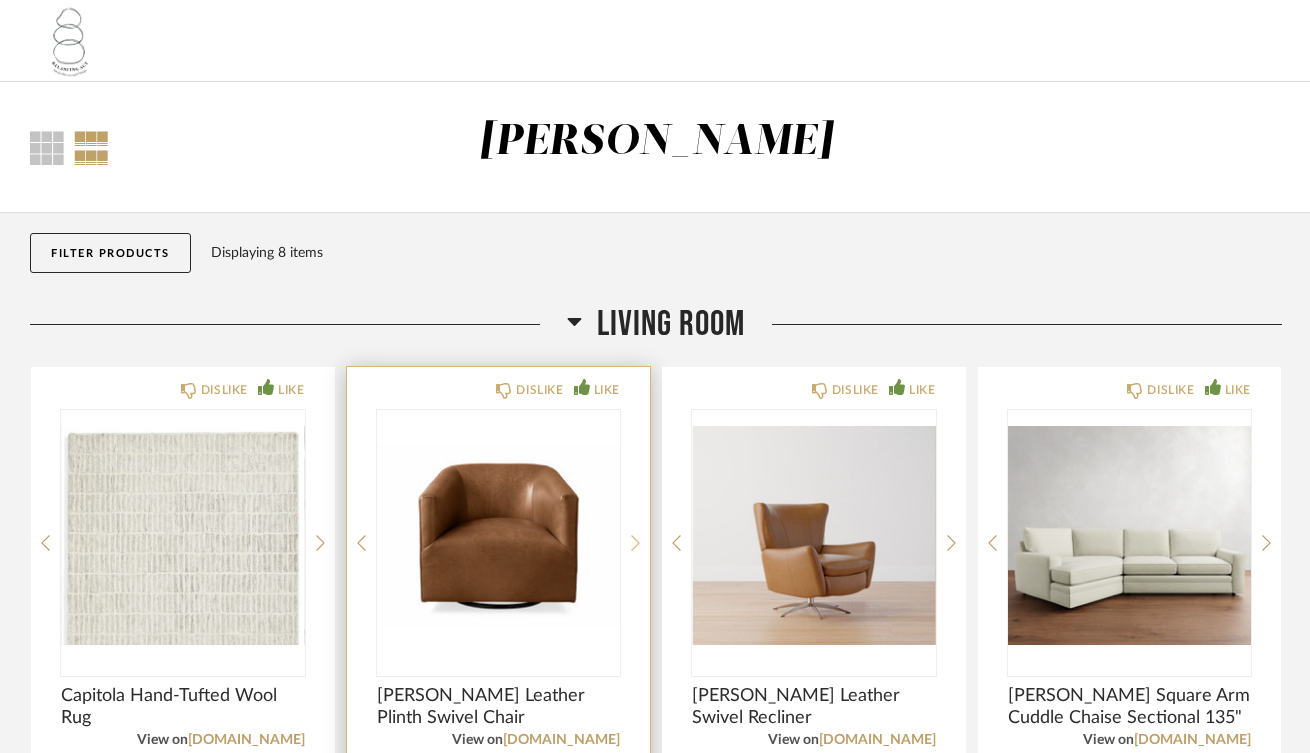click 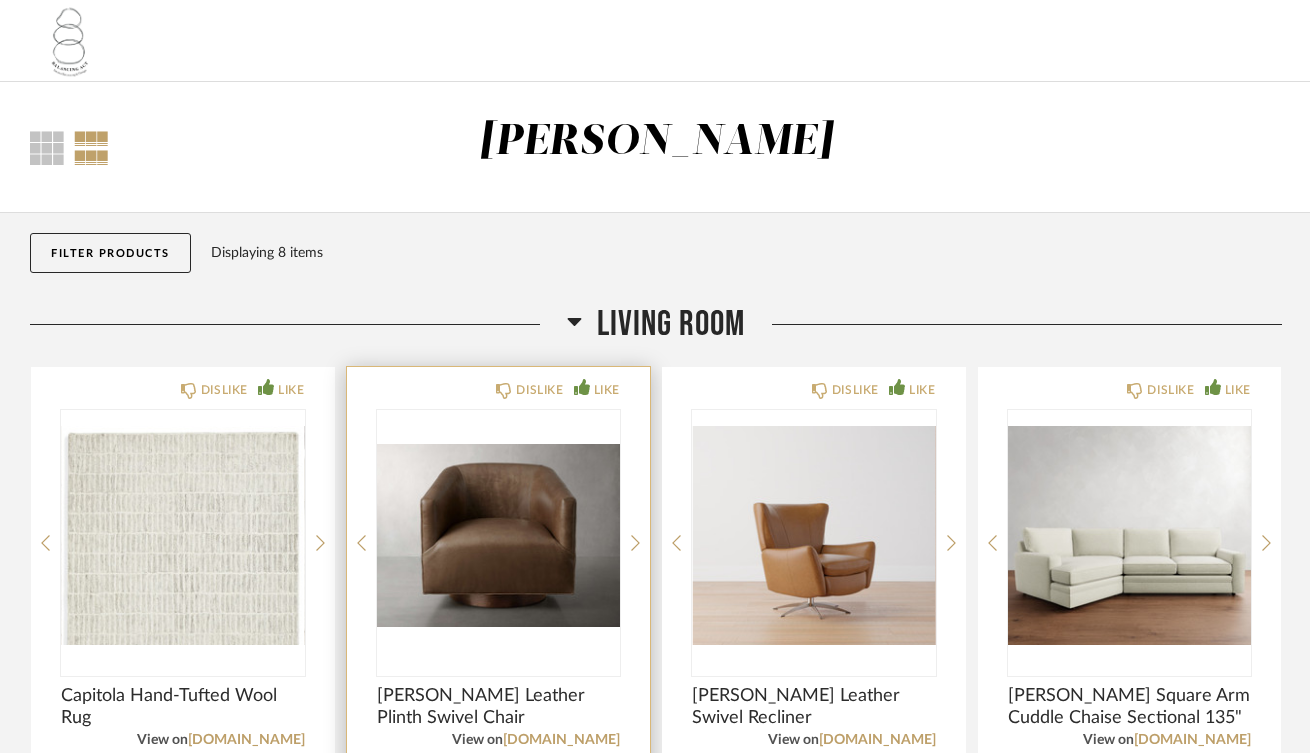click at bounding box center (499, 535) 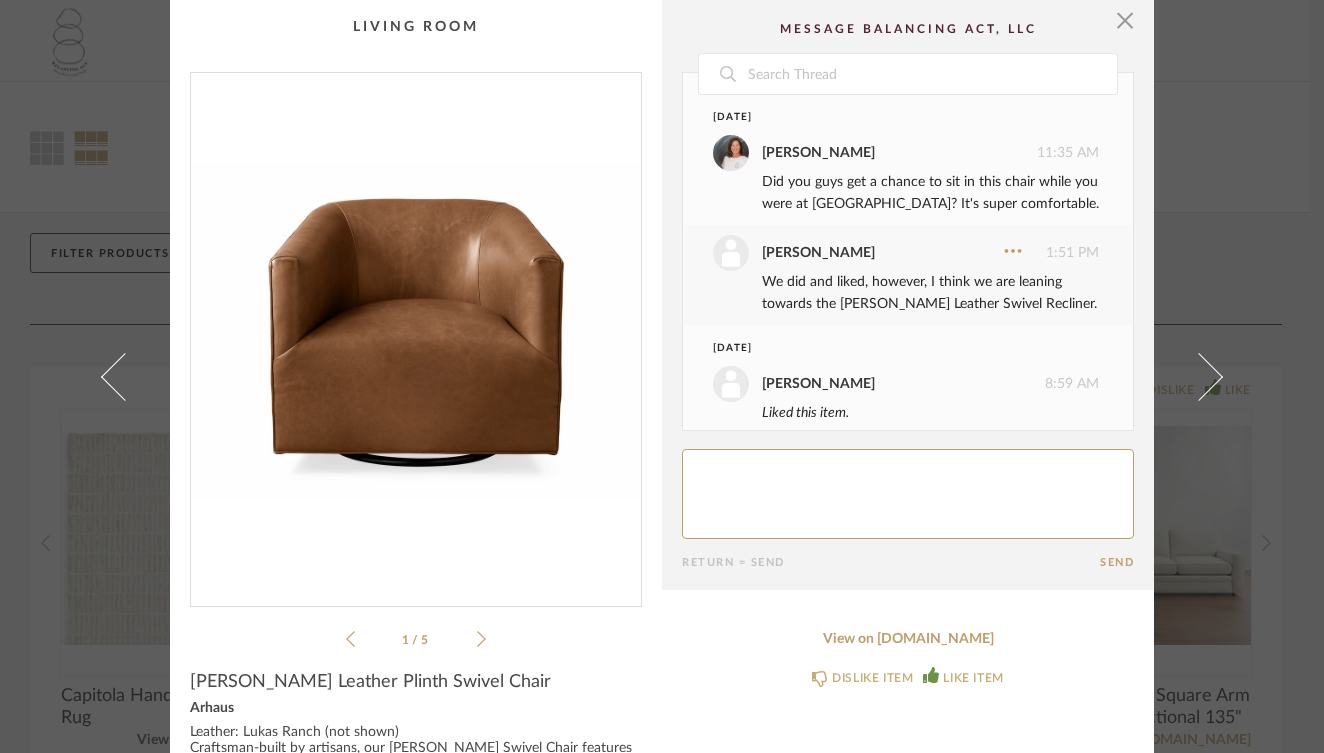 scroll, scrollTop: 20, scrollLeft: 0, axis: vertical 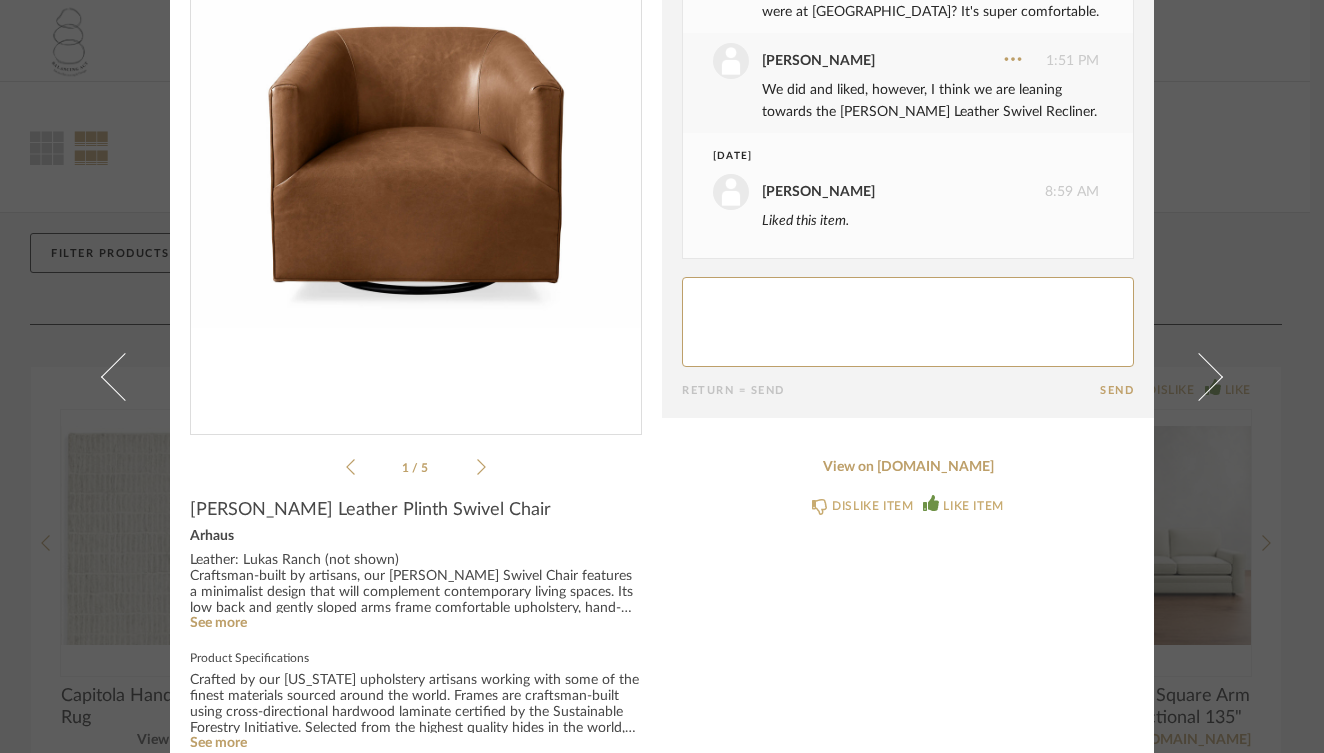 click 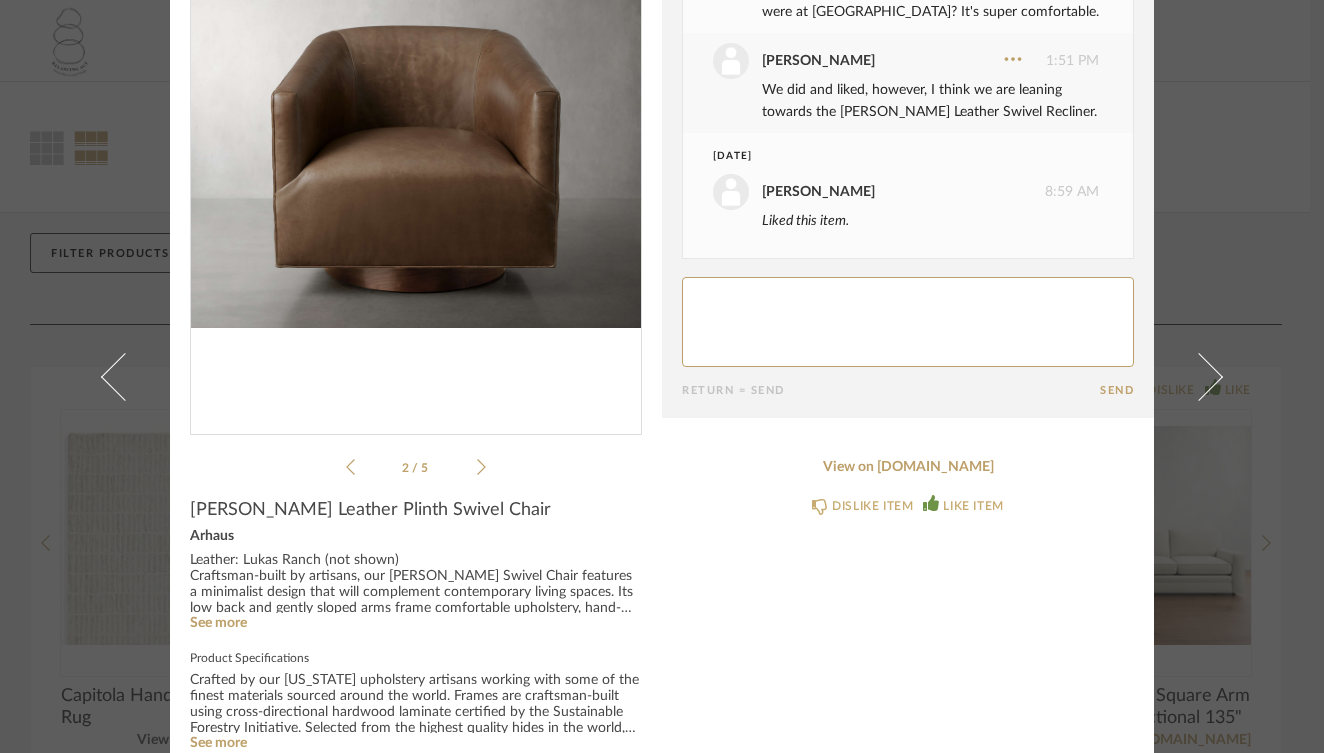 click 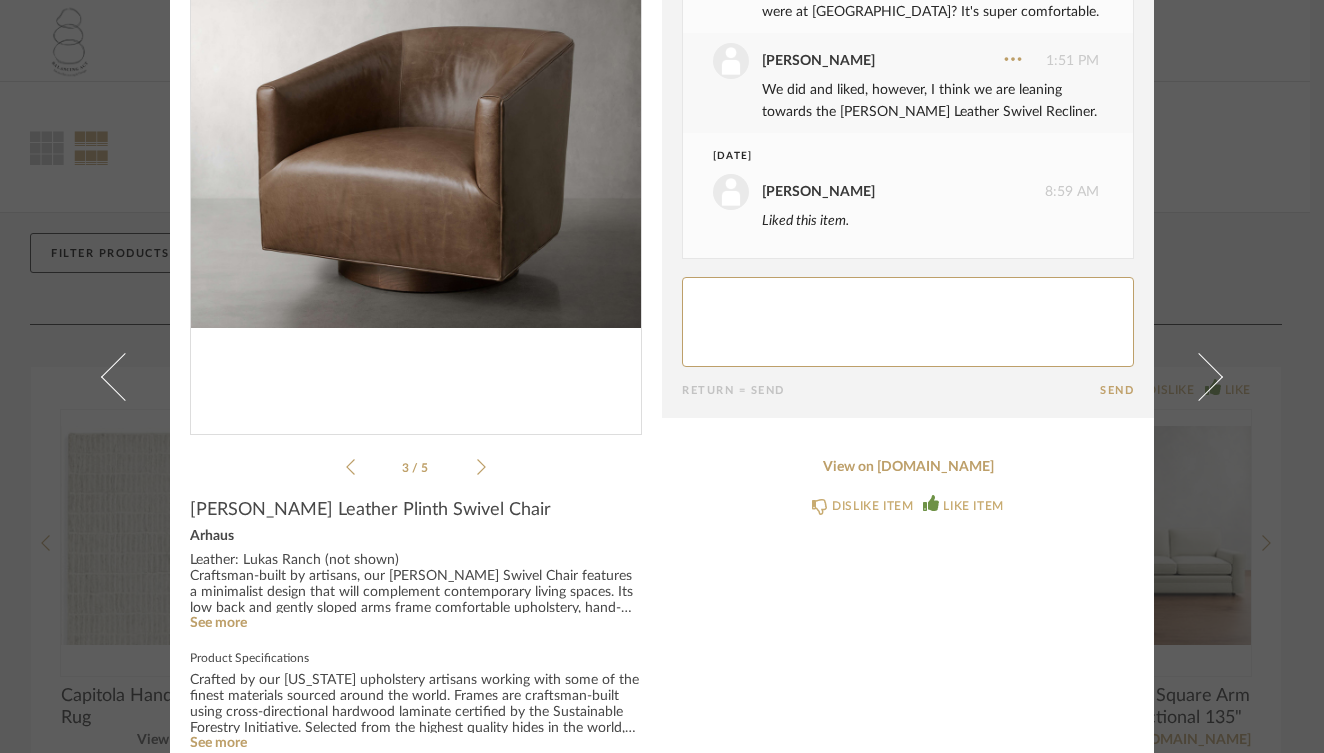 click 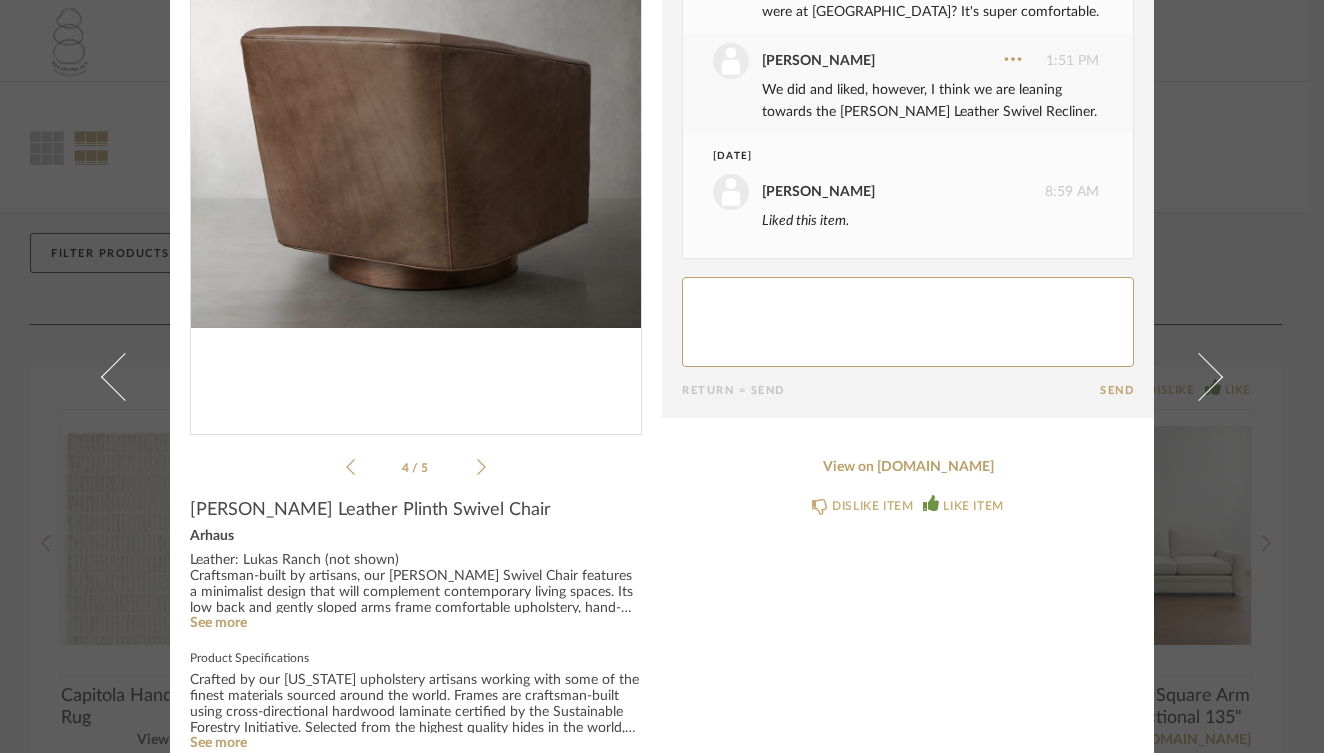 click 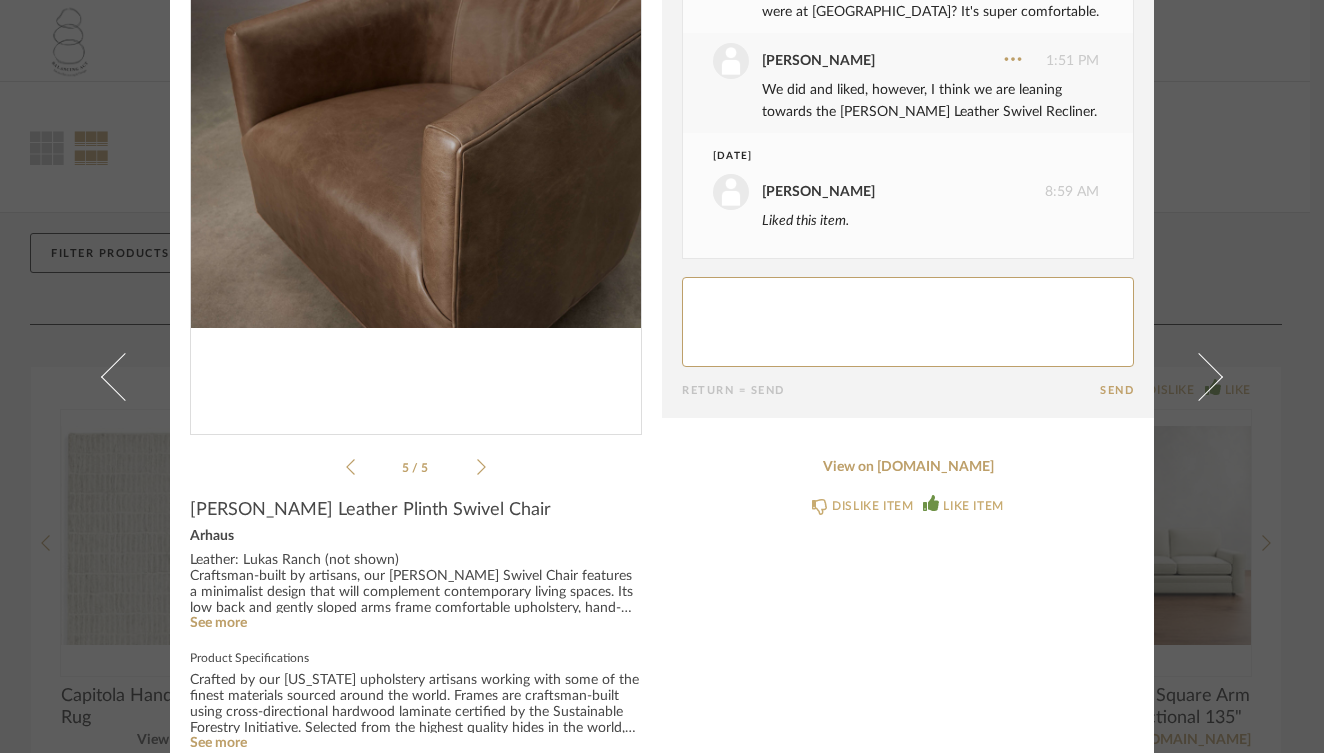 click 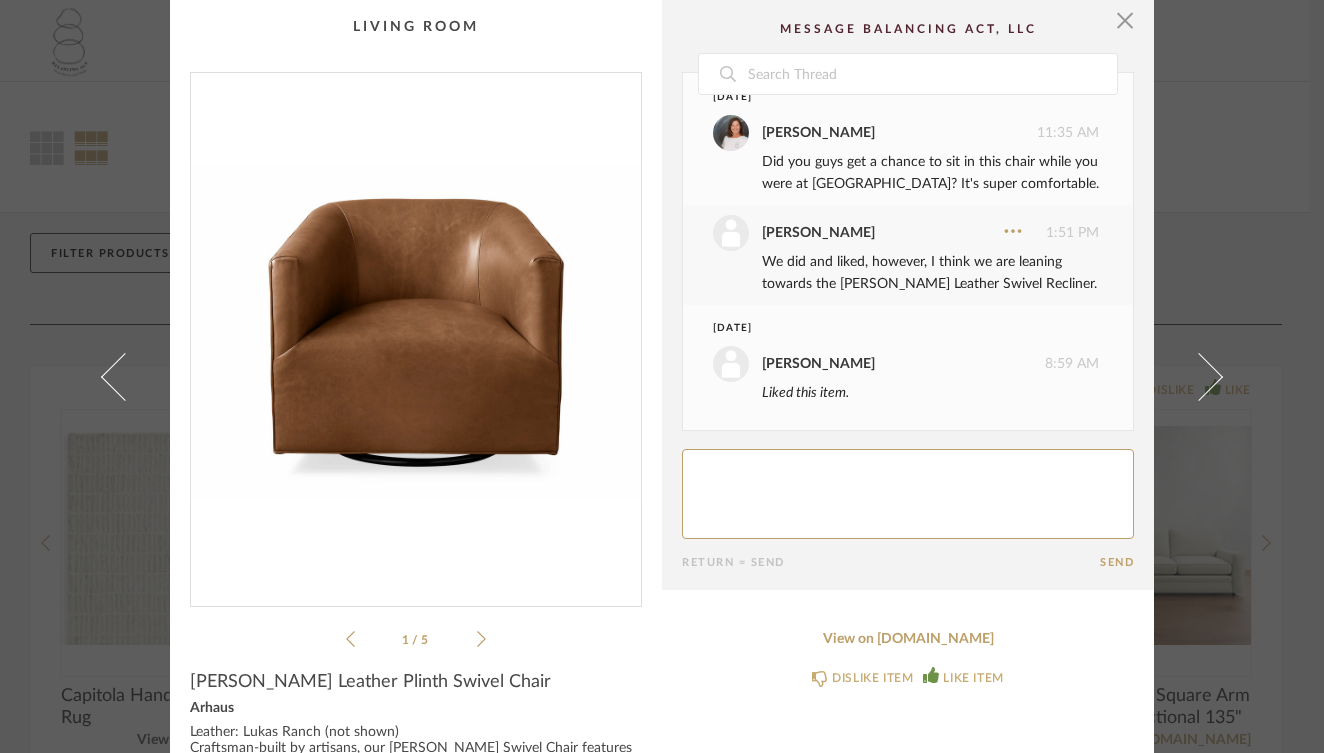 scroll, scrollTop: 0, scrollLeft: 0, axis: both 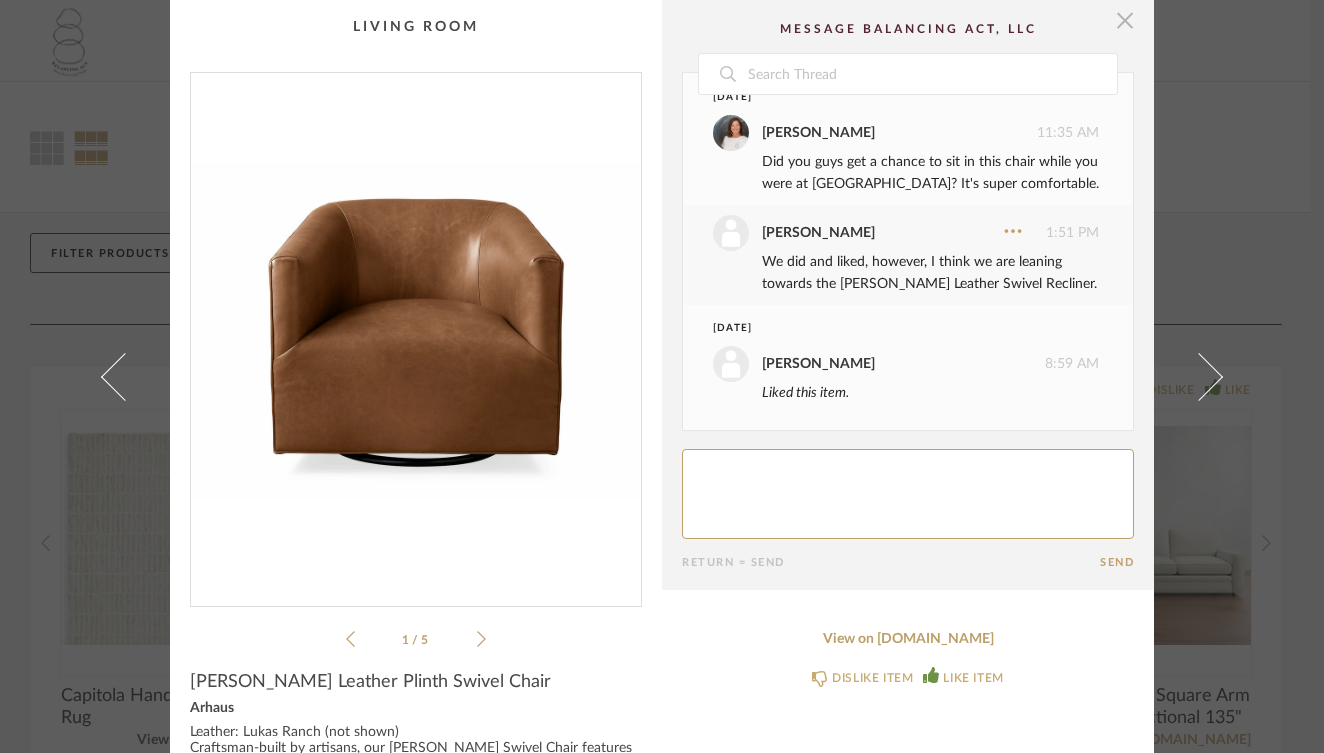 click at bounding box center [1125, 20] 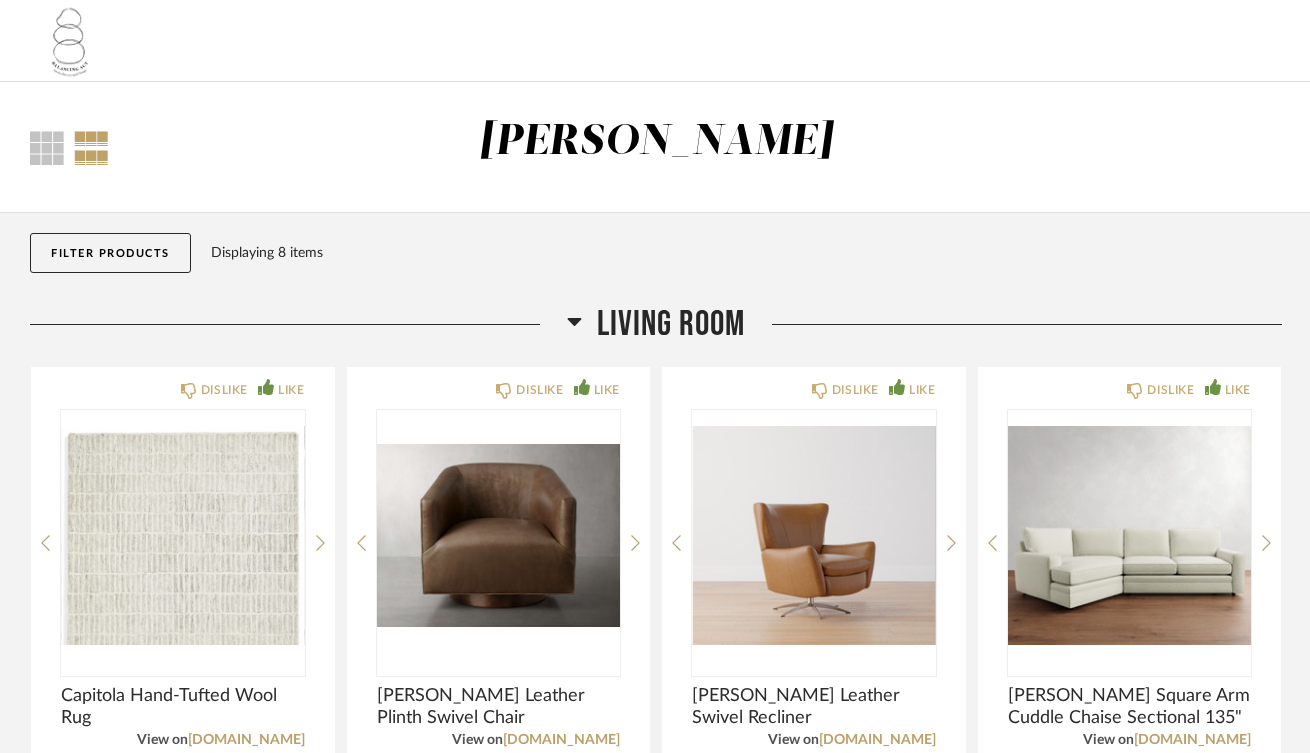 scroll, scrollTop: 0, scrollLeft: 0, axis: both 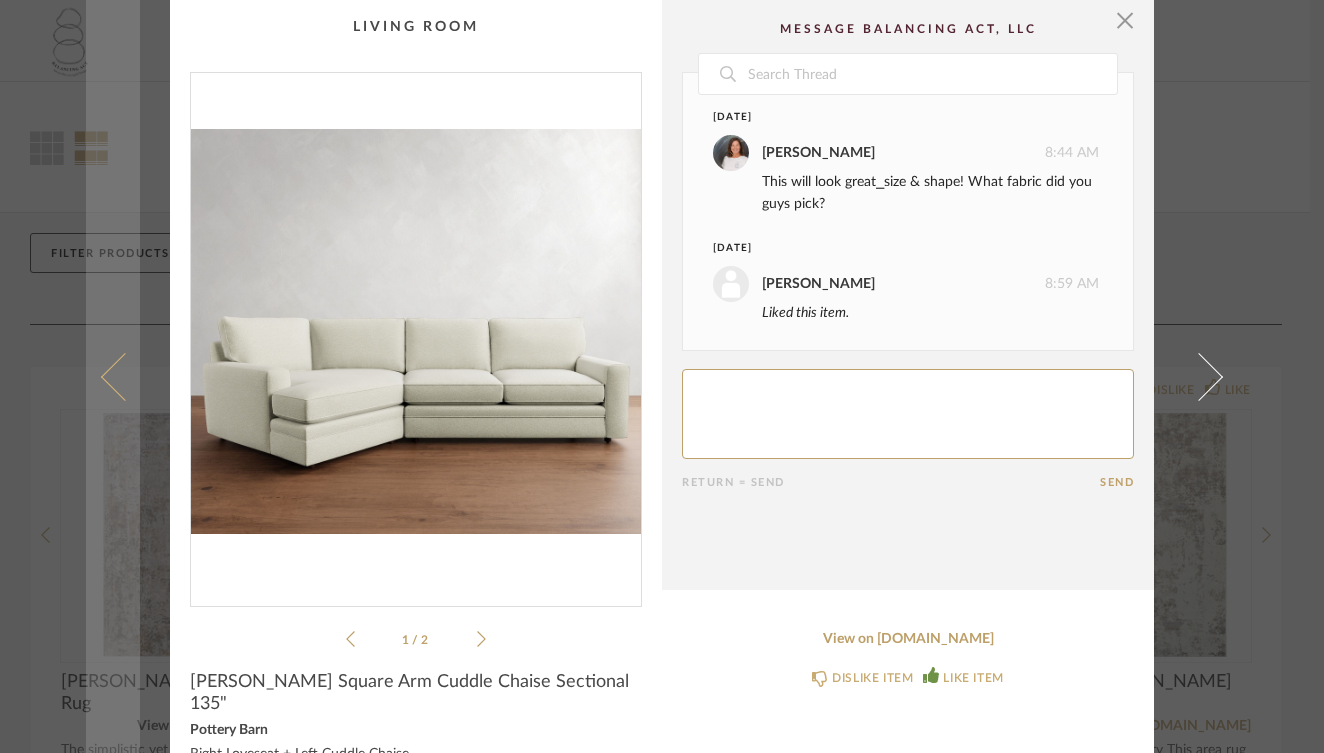 click at bounding box center (113, 376) 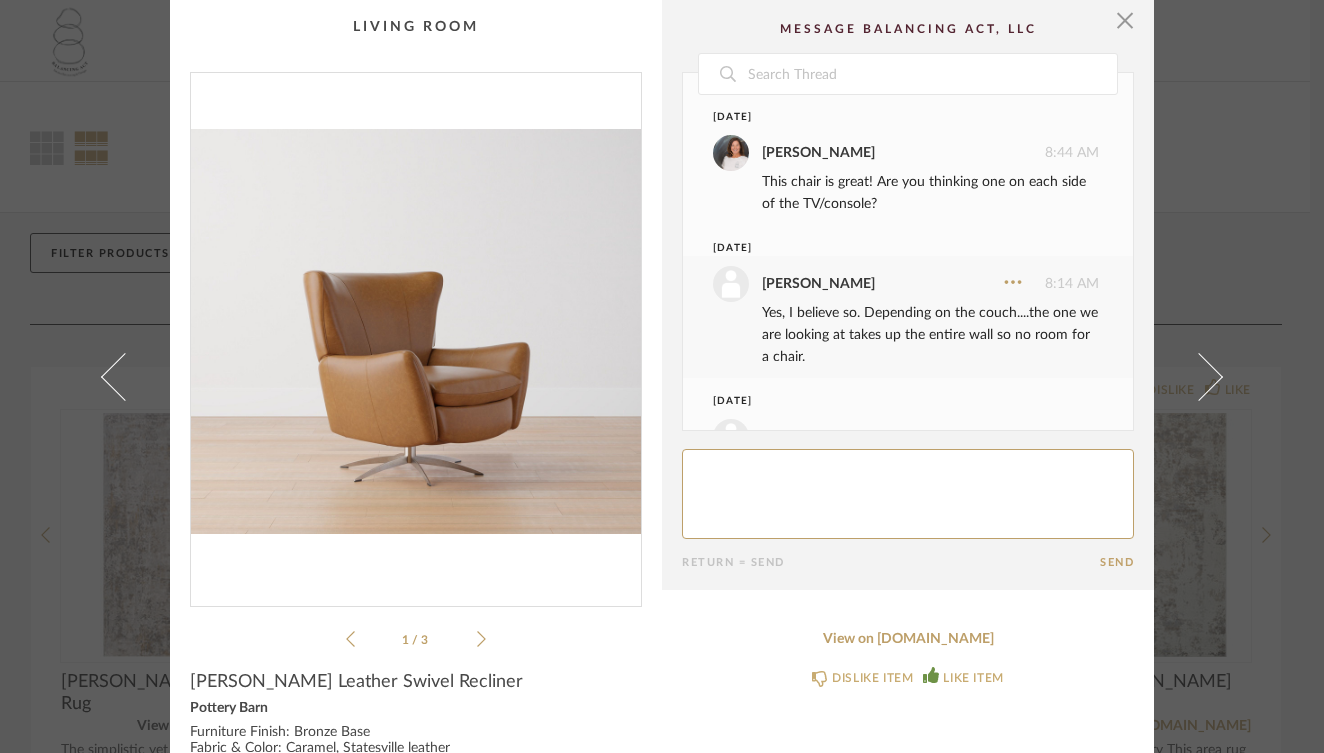 scroll, scrollTop: 73, scrollLeft: 0, axis: vertical 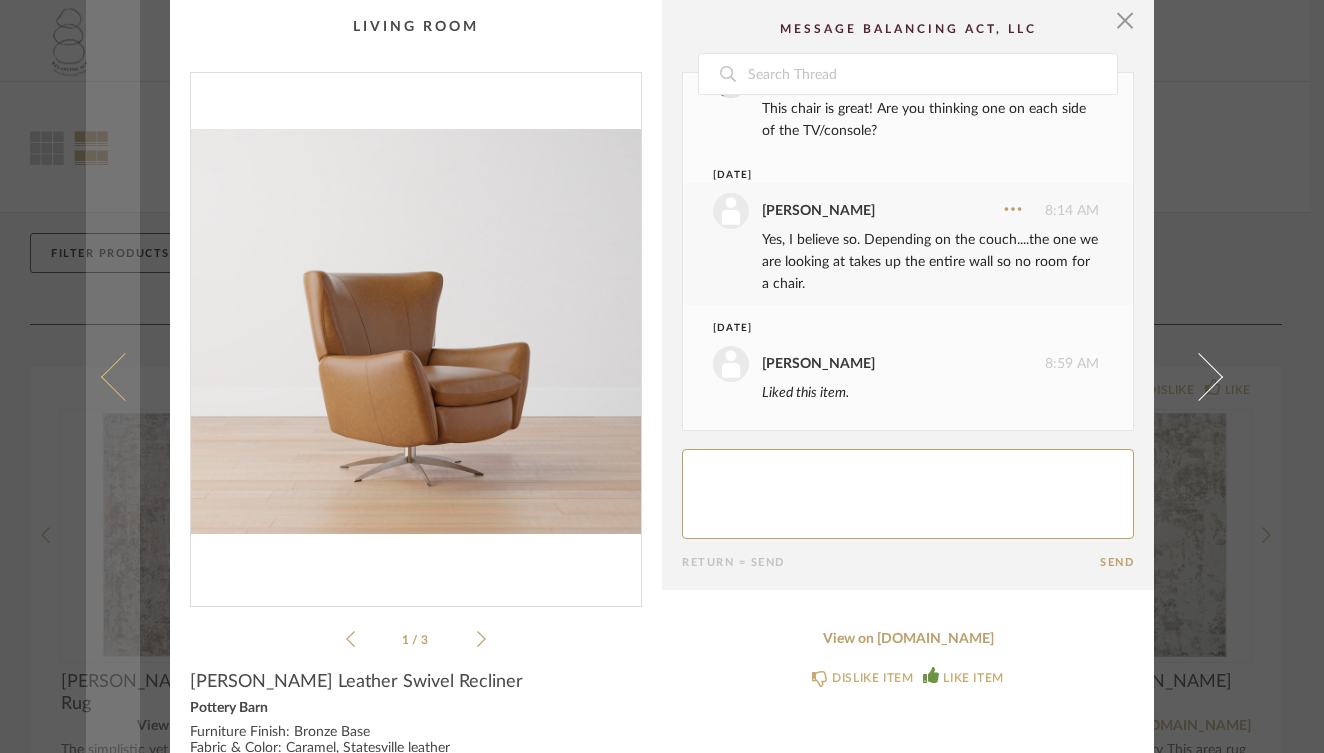 click at bounding box center [125, 376] 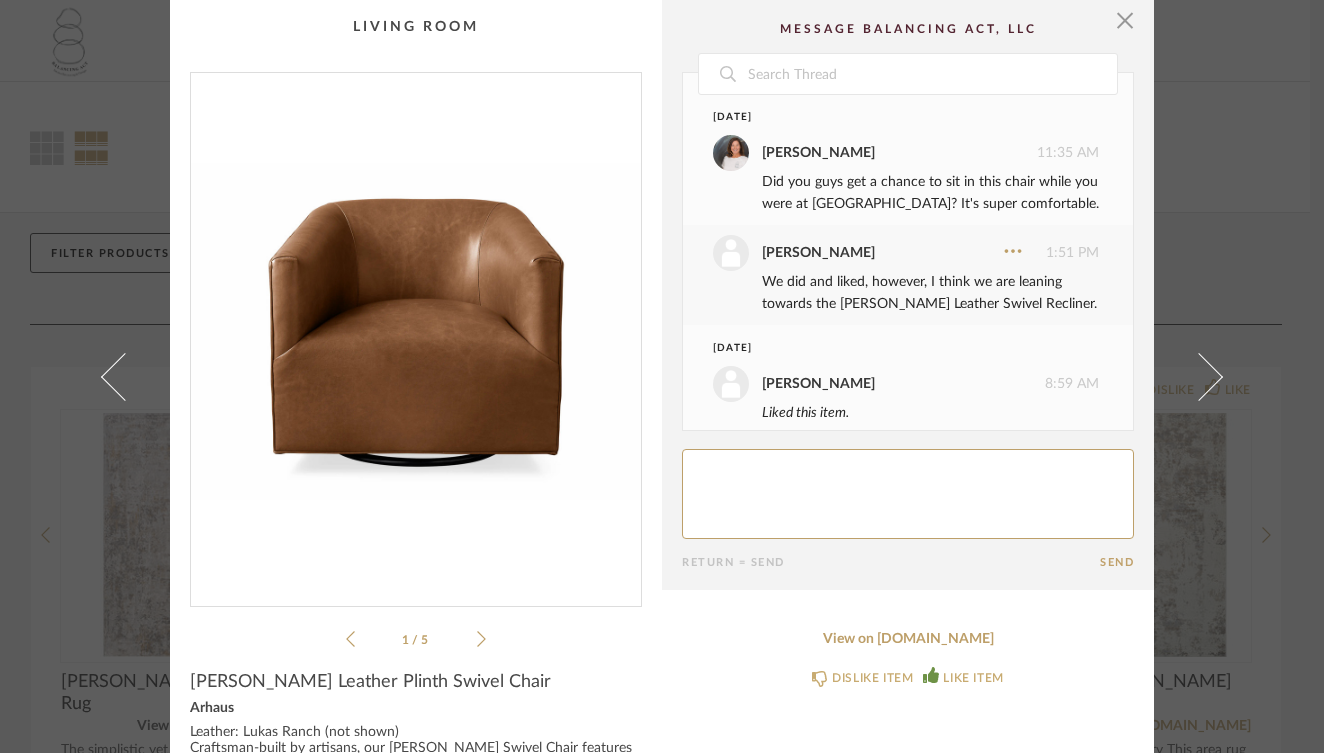 scroll, scrollTop: 20, scrollLeft: 0, axis: vertical 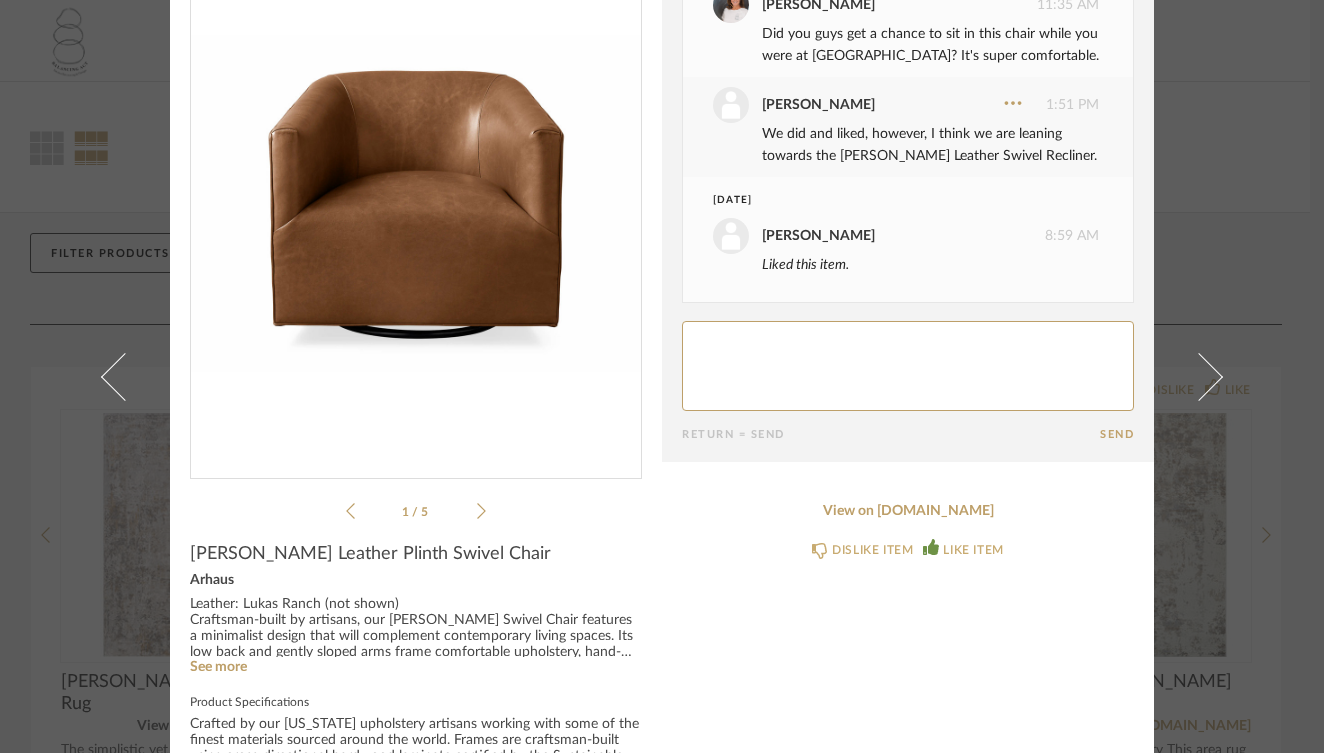 click 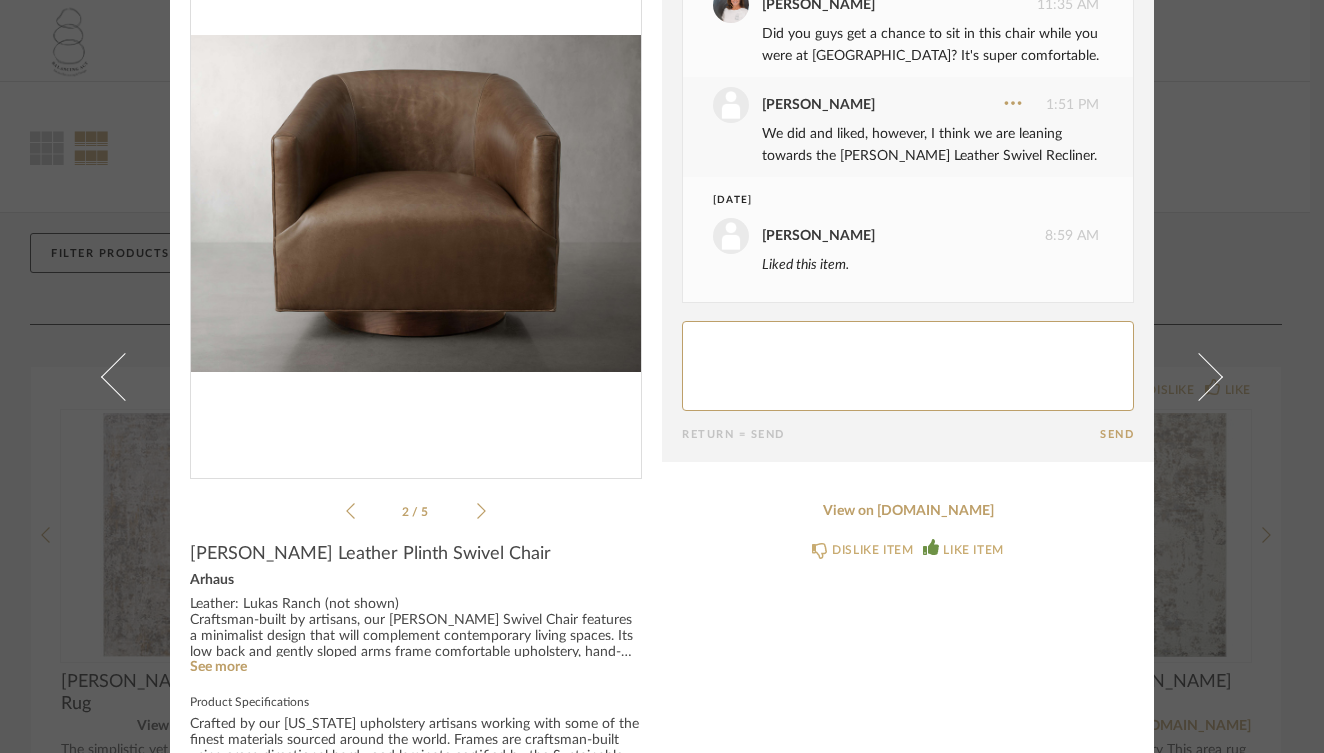 click 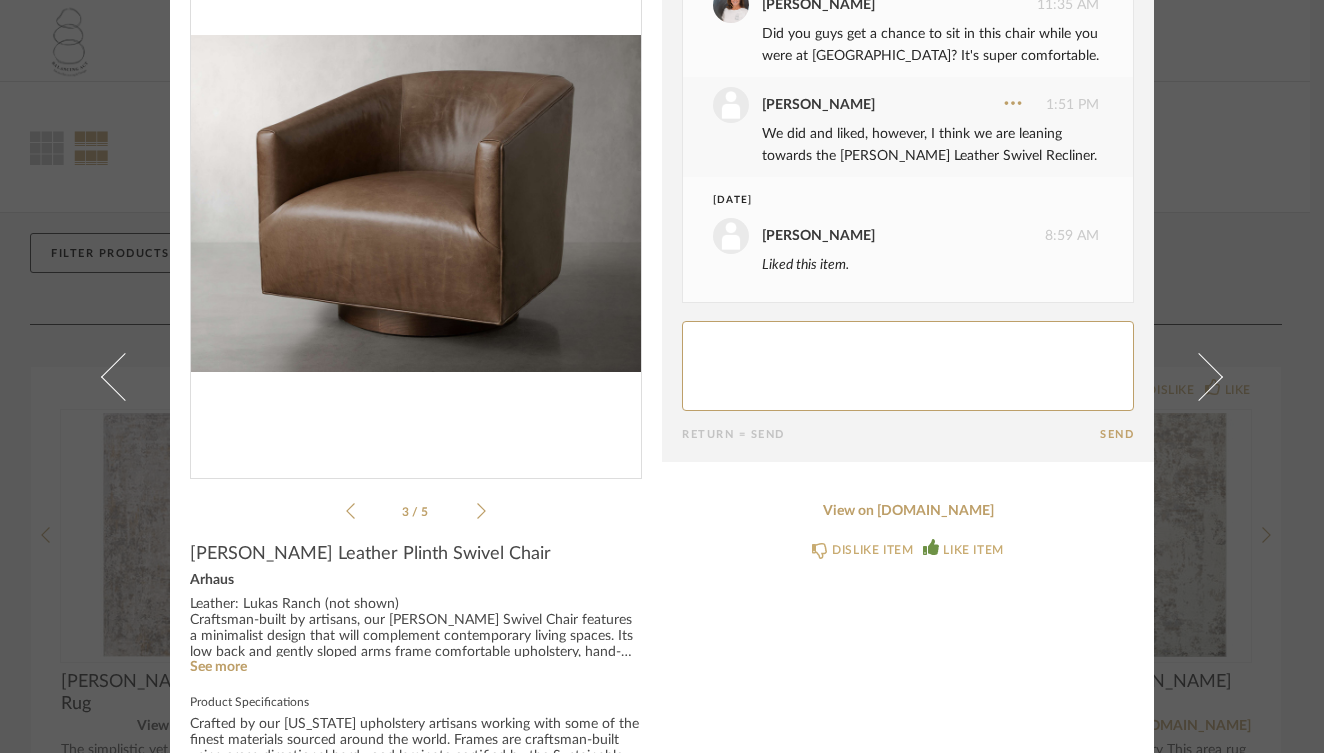 click 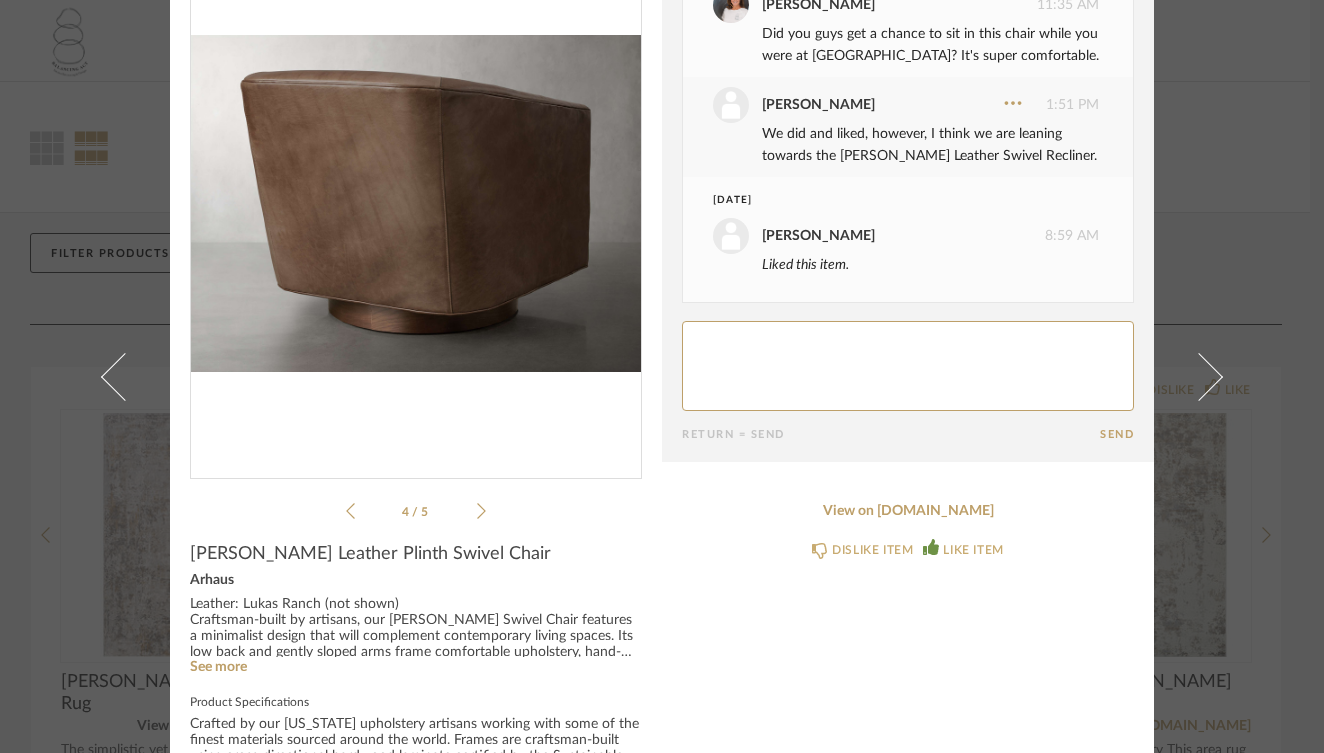 click 